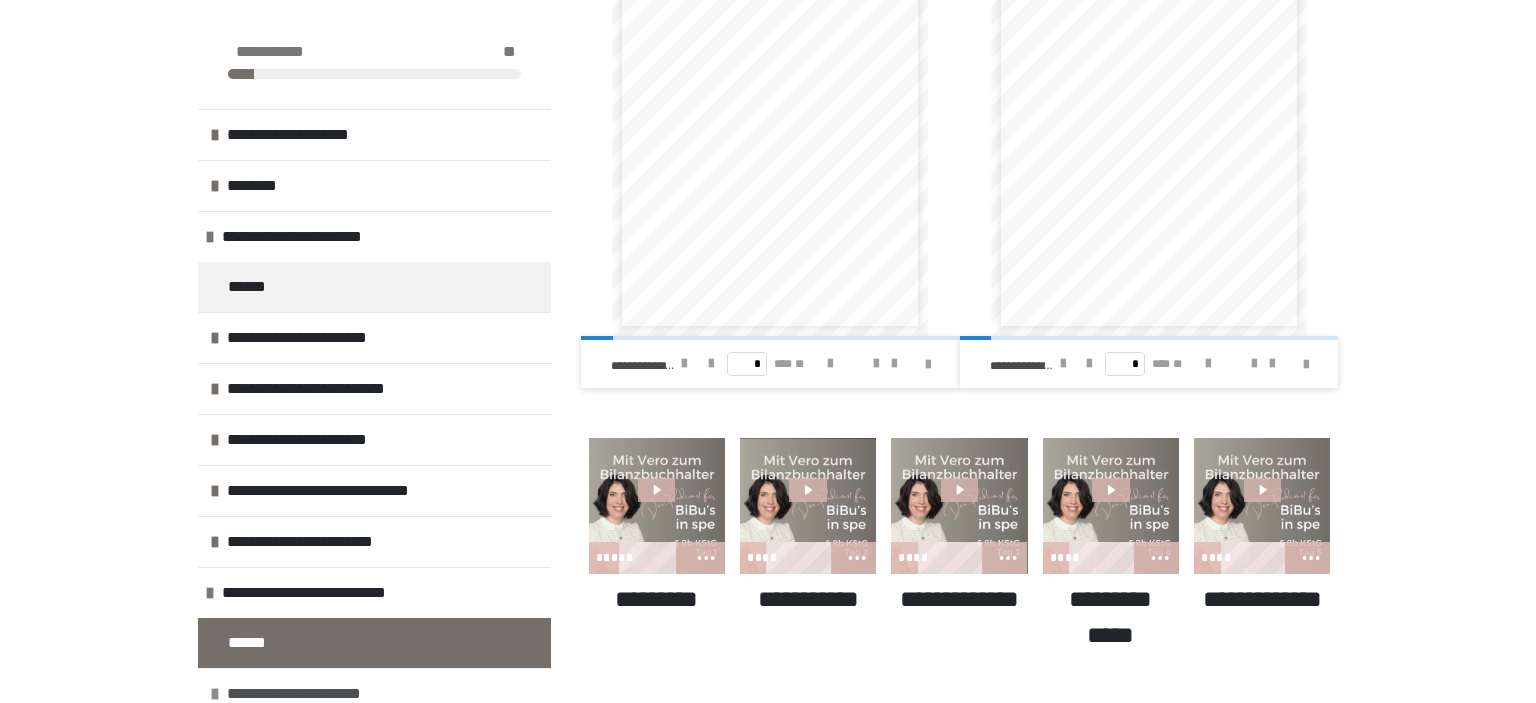 click on "**********" at bounding box center [325, 694] 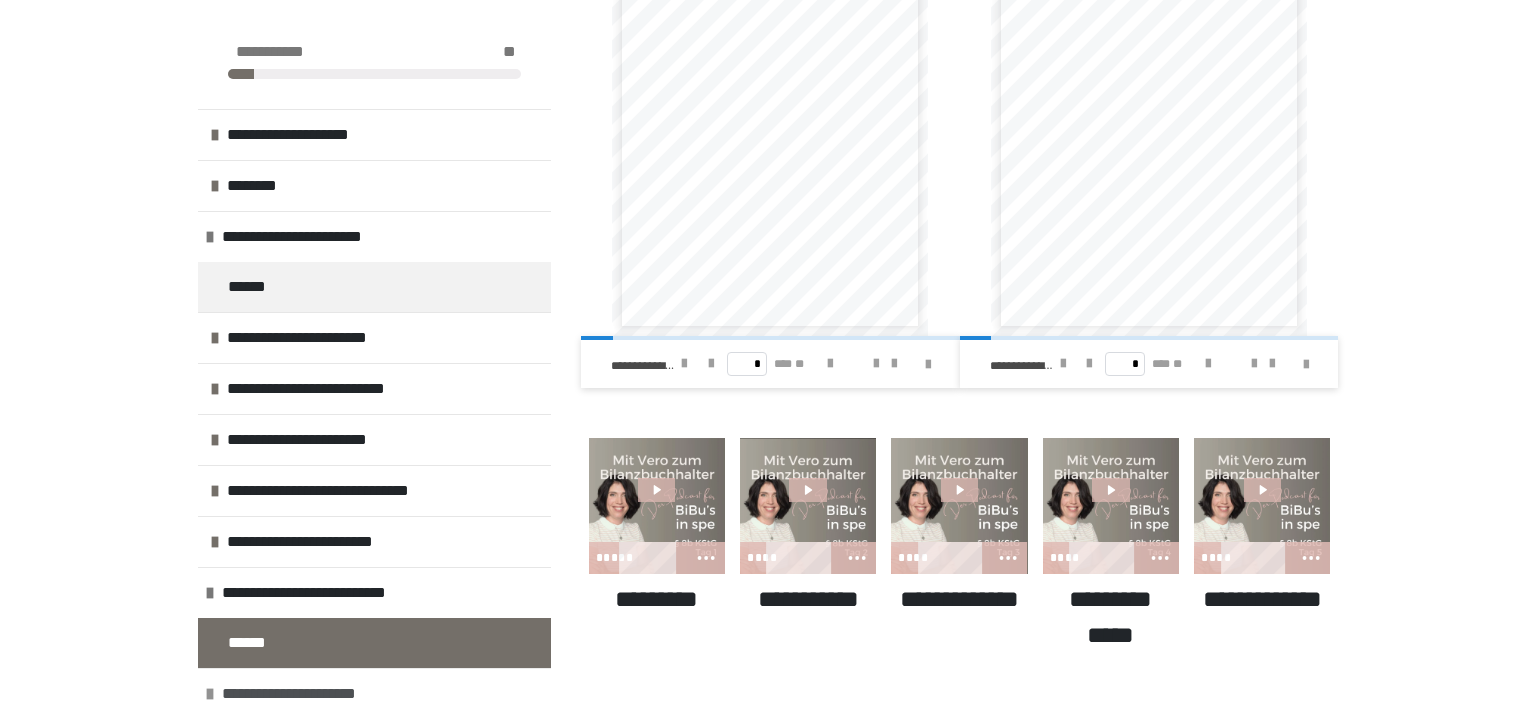 scroll, scrollTop: 901, scrollLeft: 0, axis: vertical 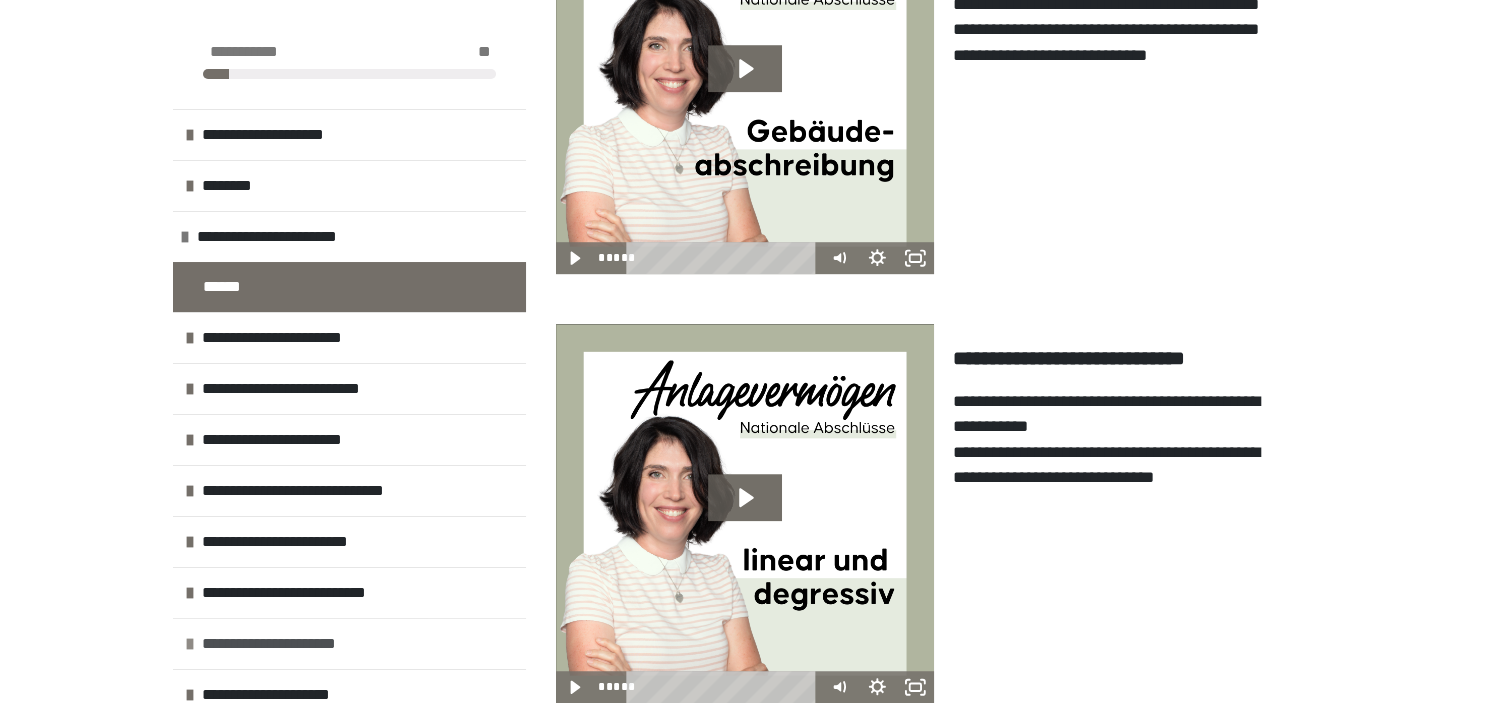 click at bounding box center [190, 644] 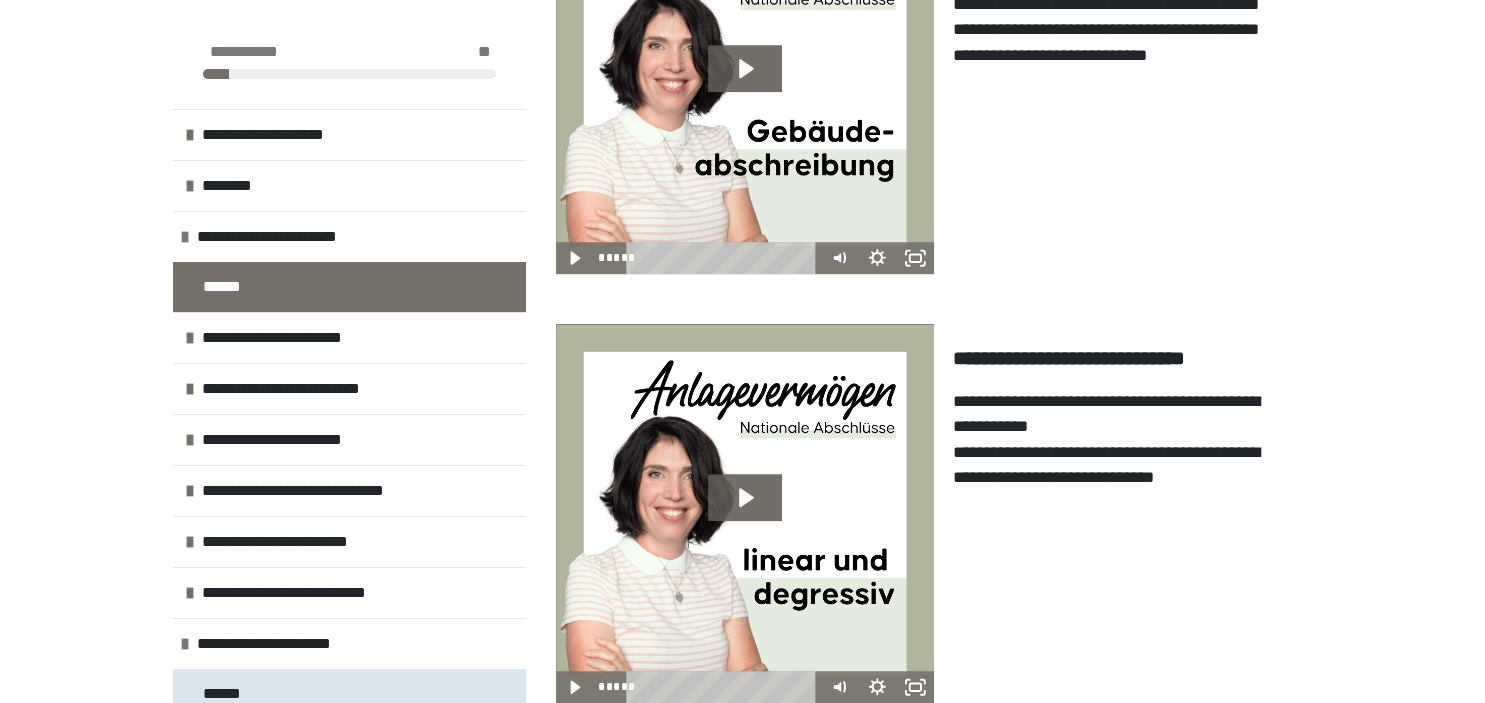 click on "******" at bounding box center (230, 694) 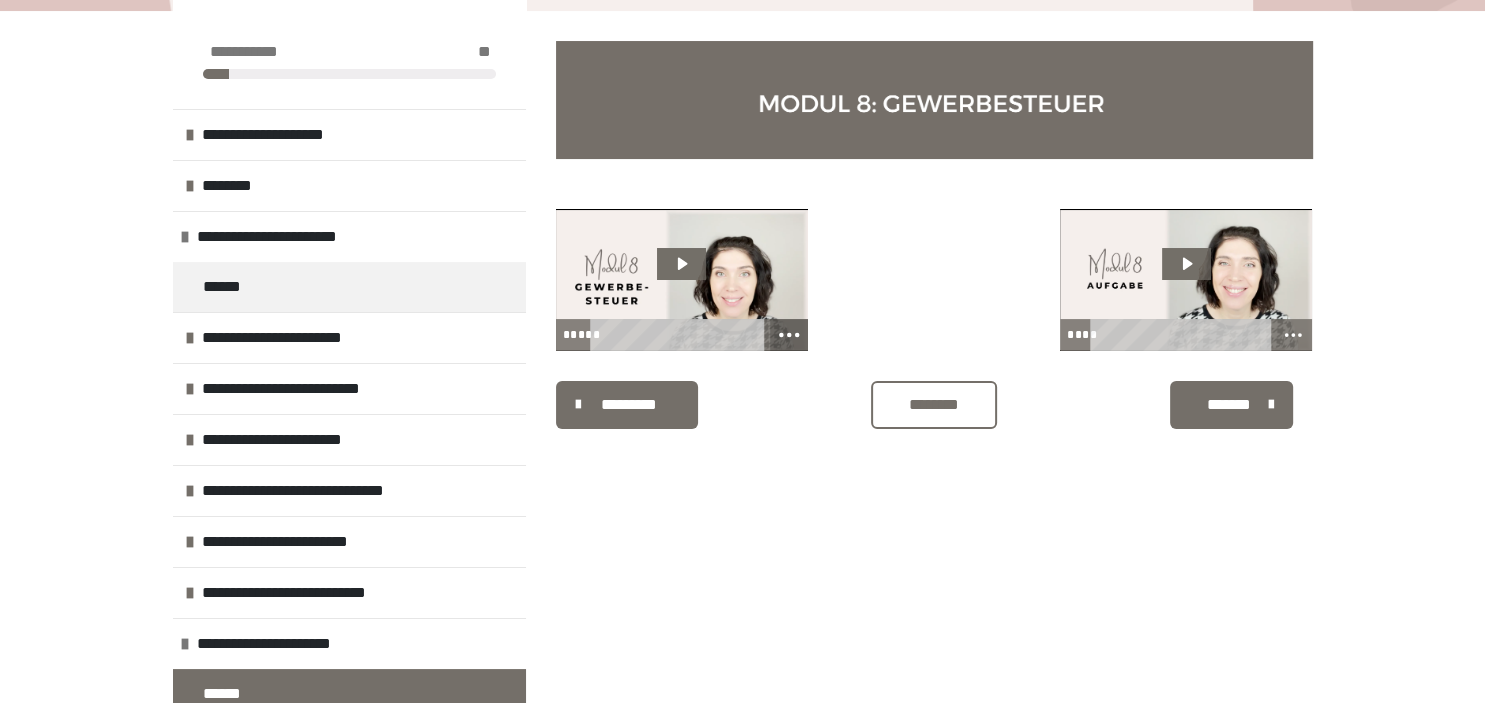 click 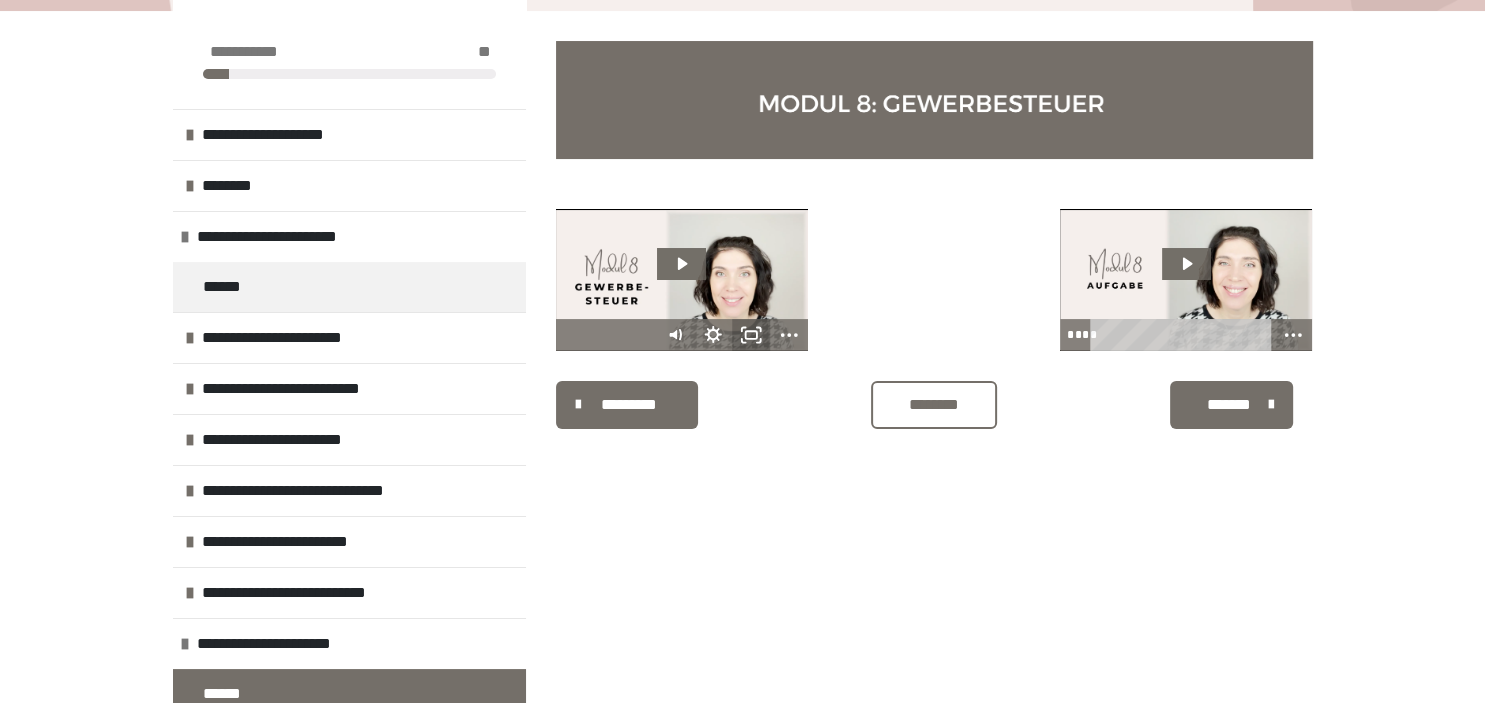 click 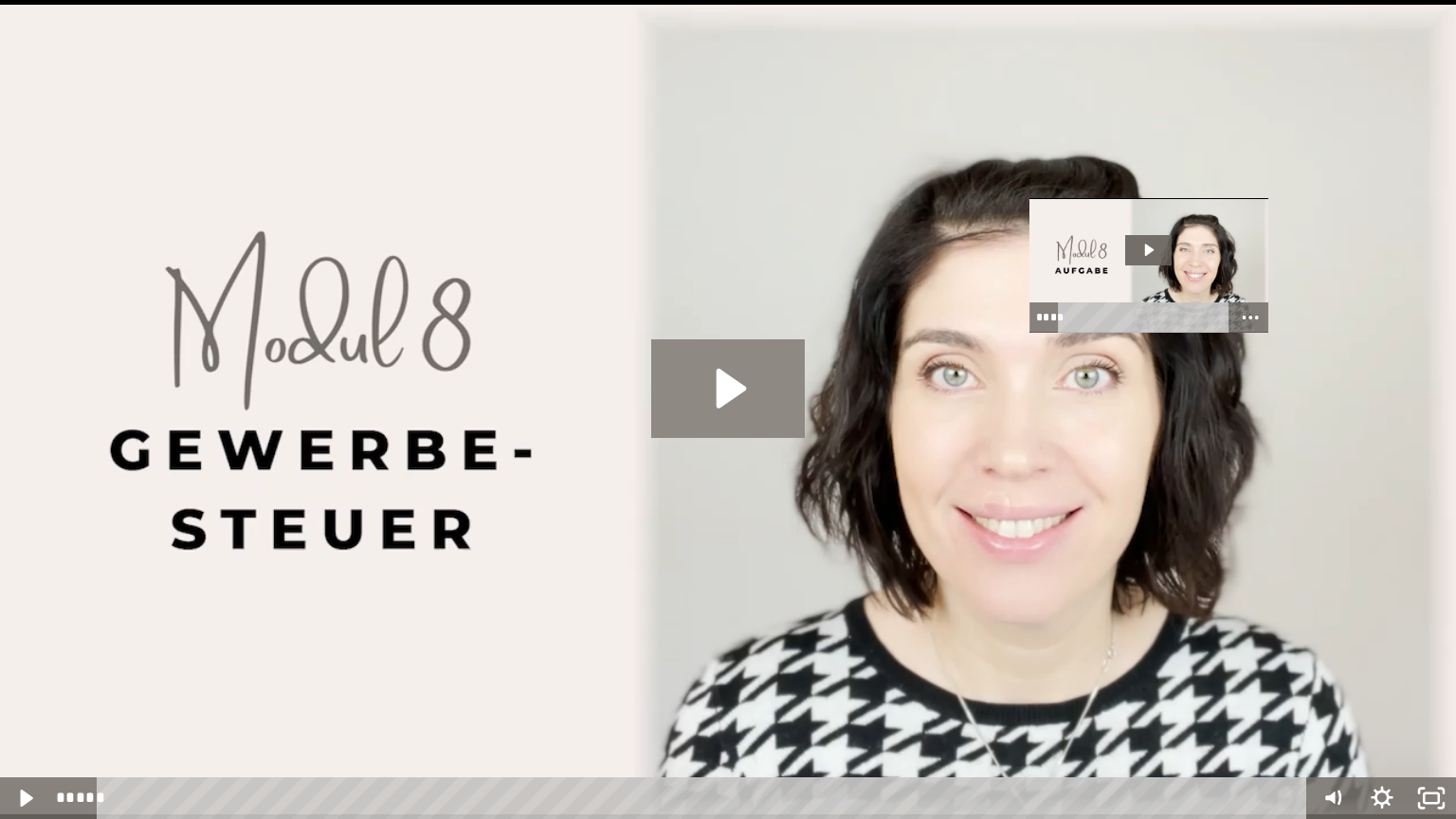 click 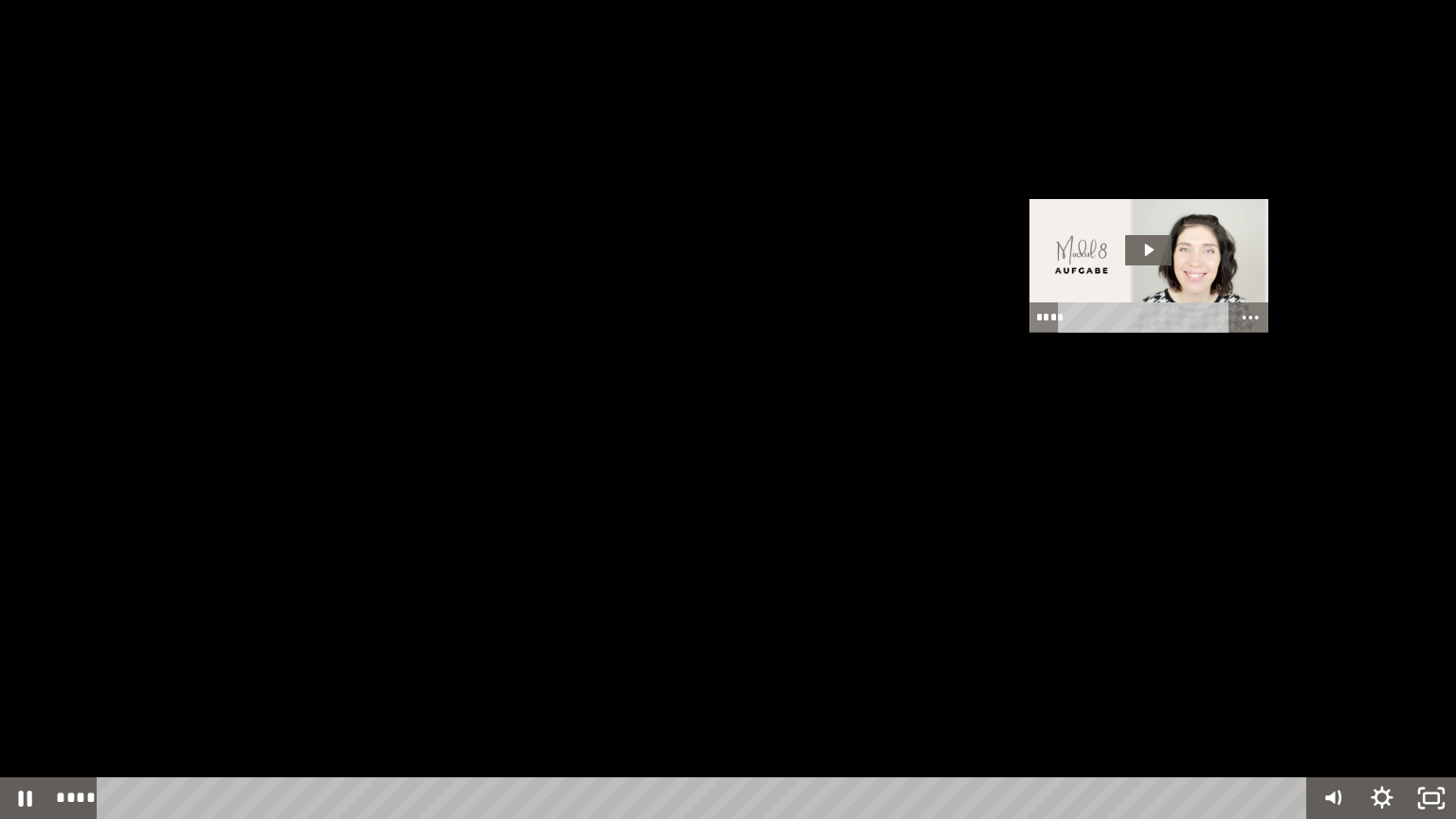 click at bounding box center (728, 410) 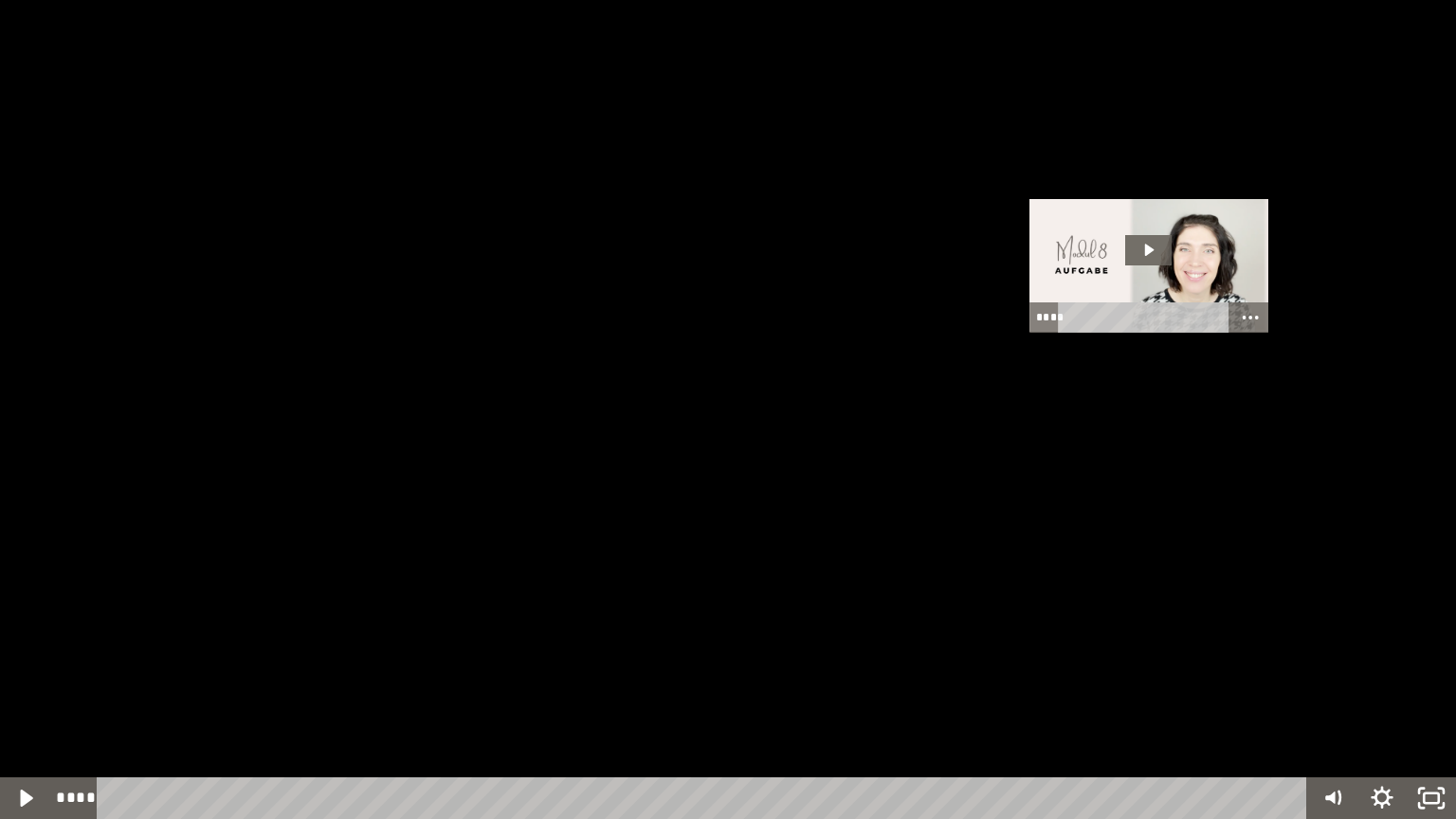 click at bounding box center [728, 410] 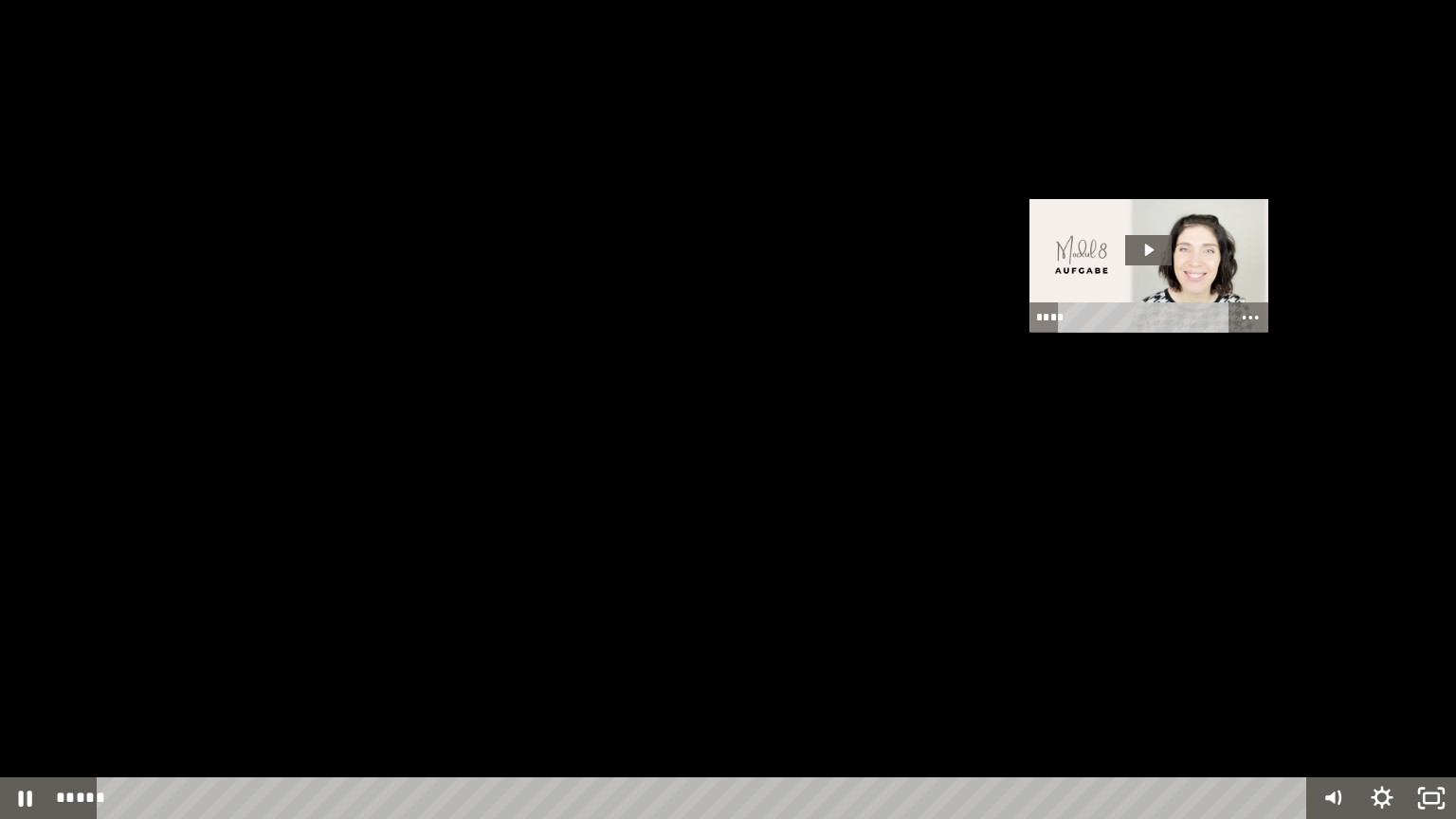 click at bounding box center [728, 410] 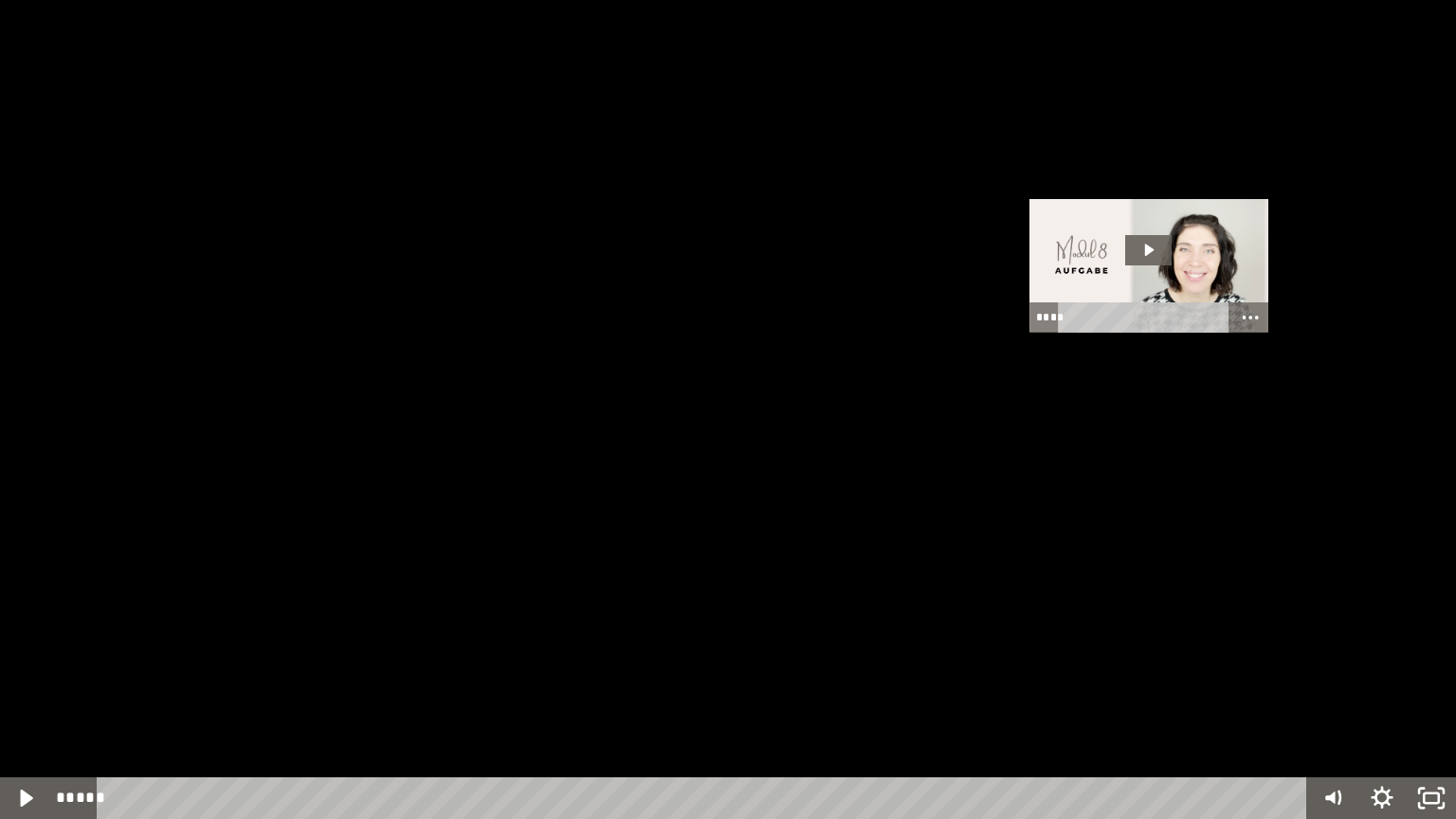 click at bounding box center (728, 410) 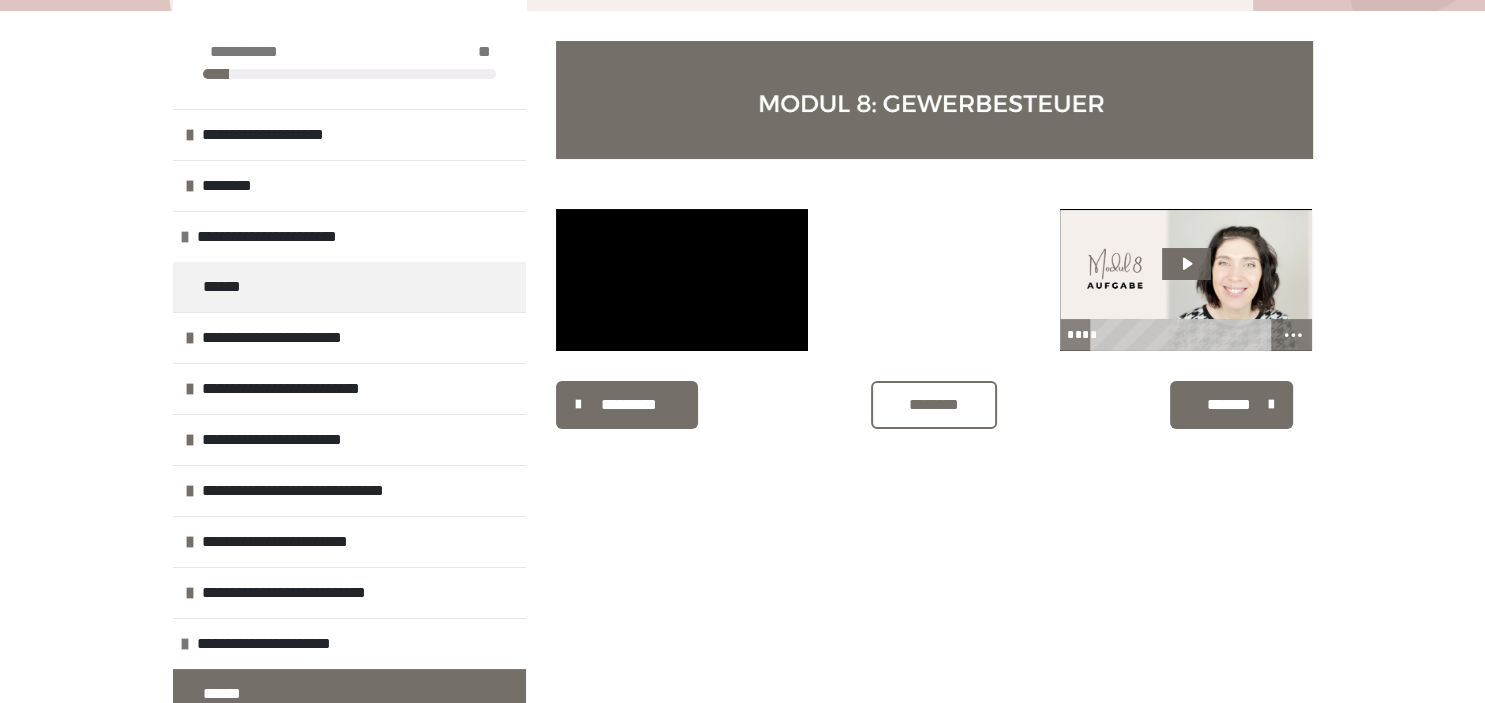 click on "*******" at bounding box center (1229, 405) 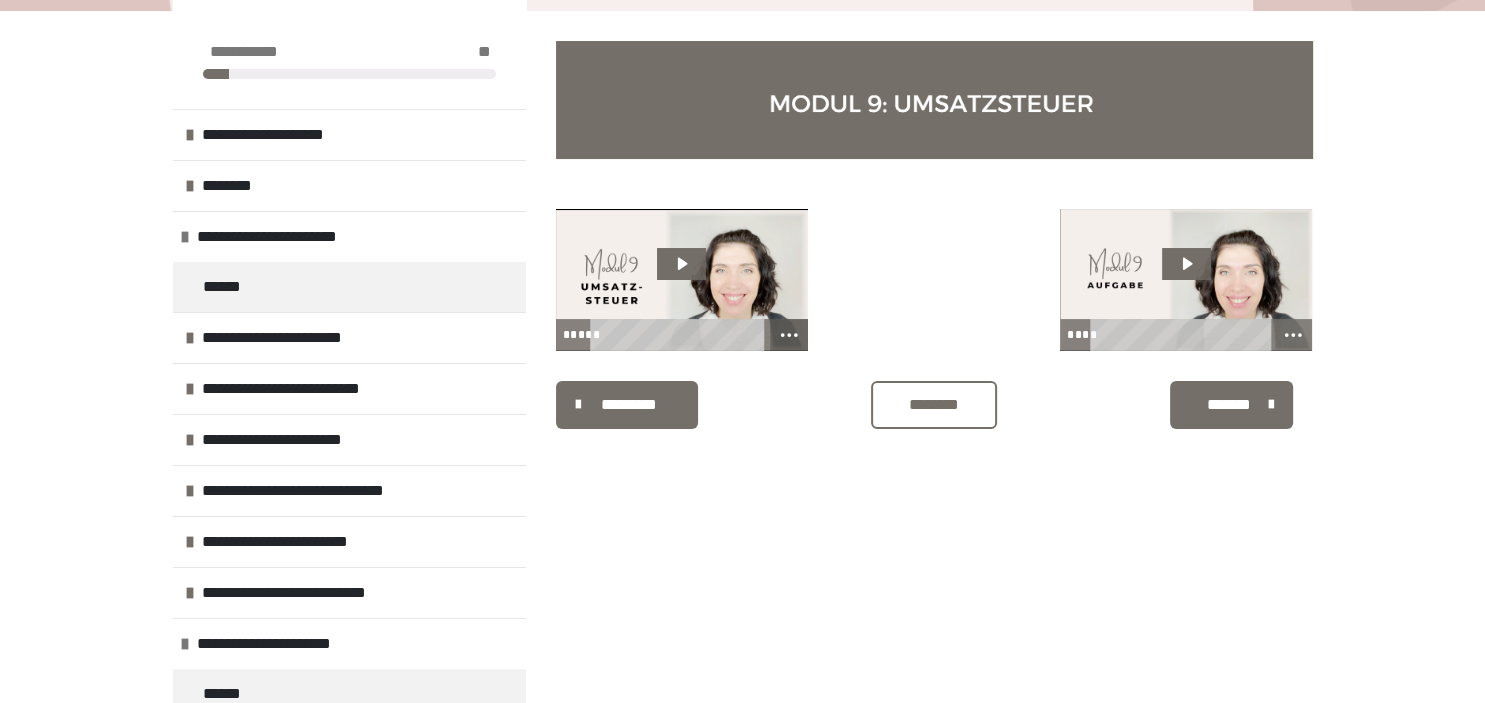 click 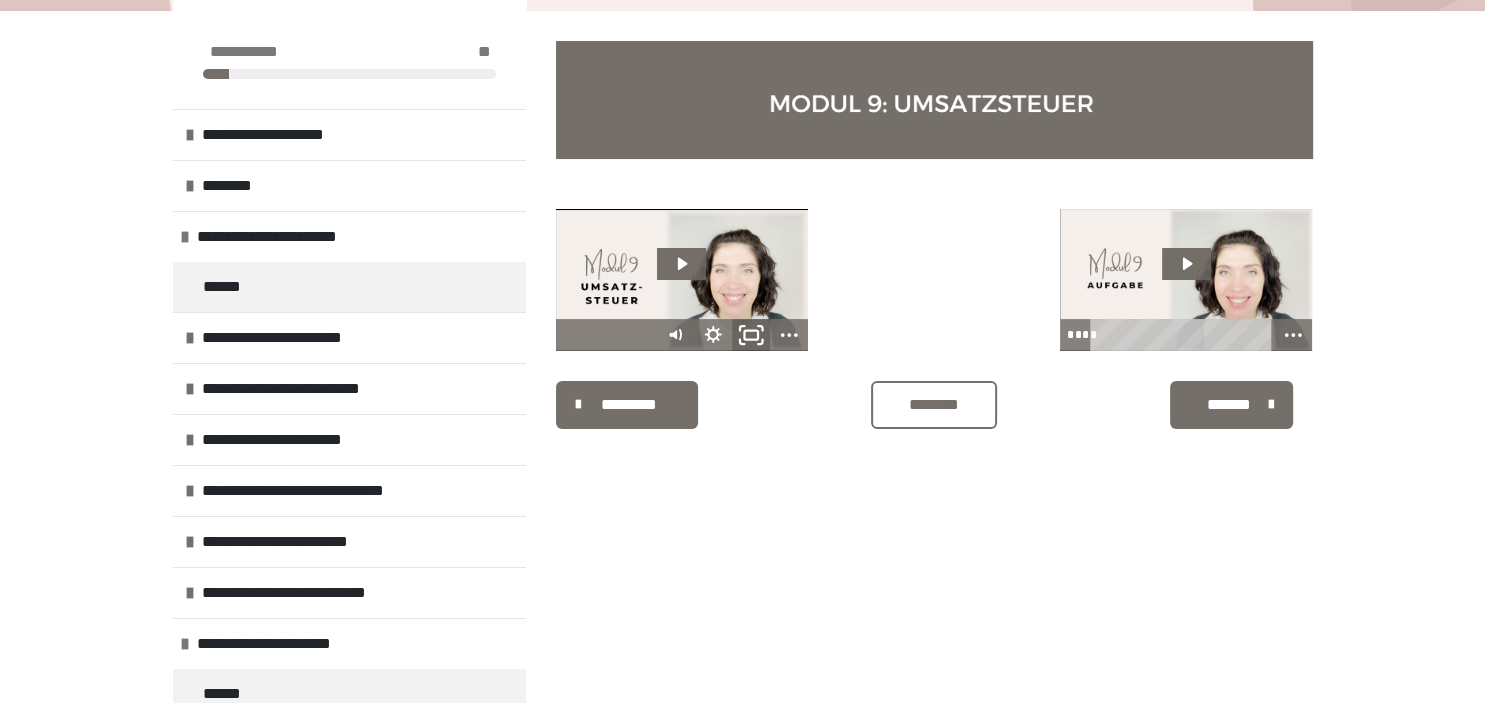 click 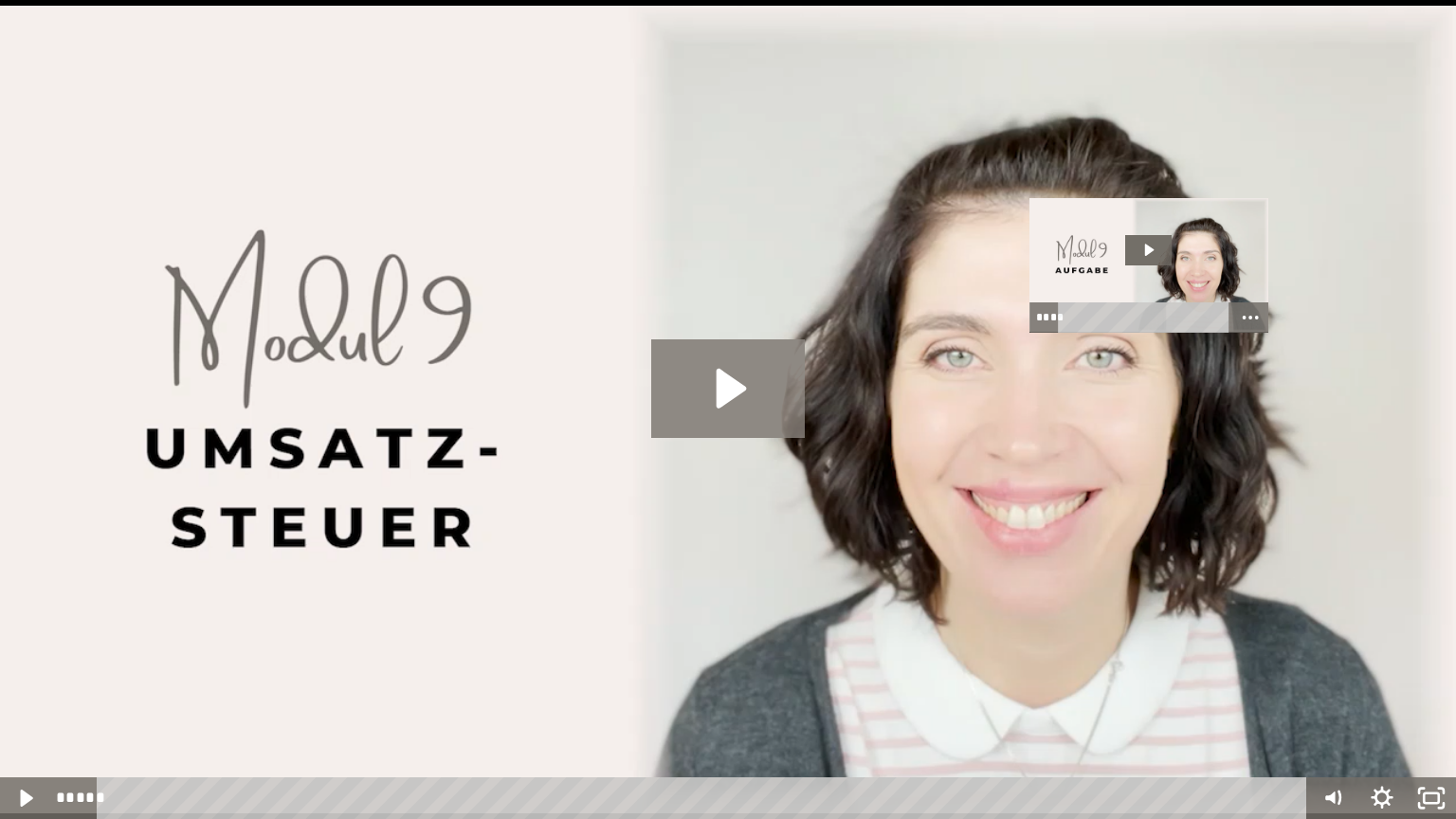 click 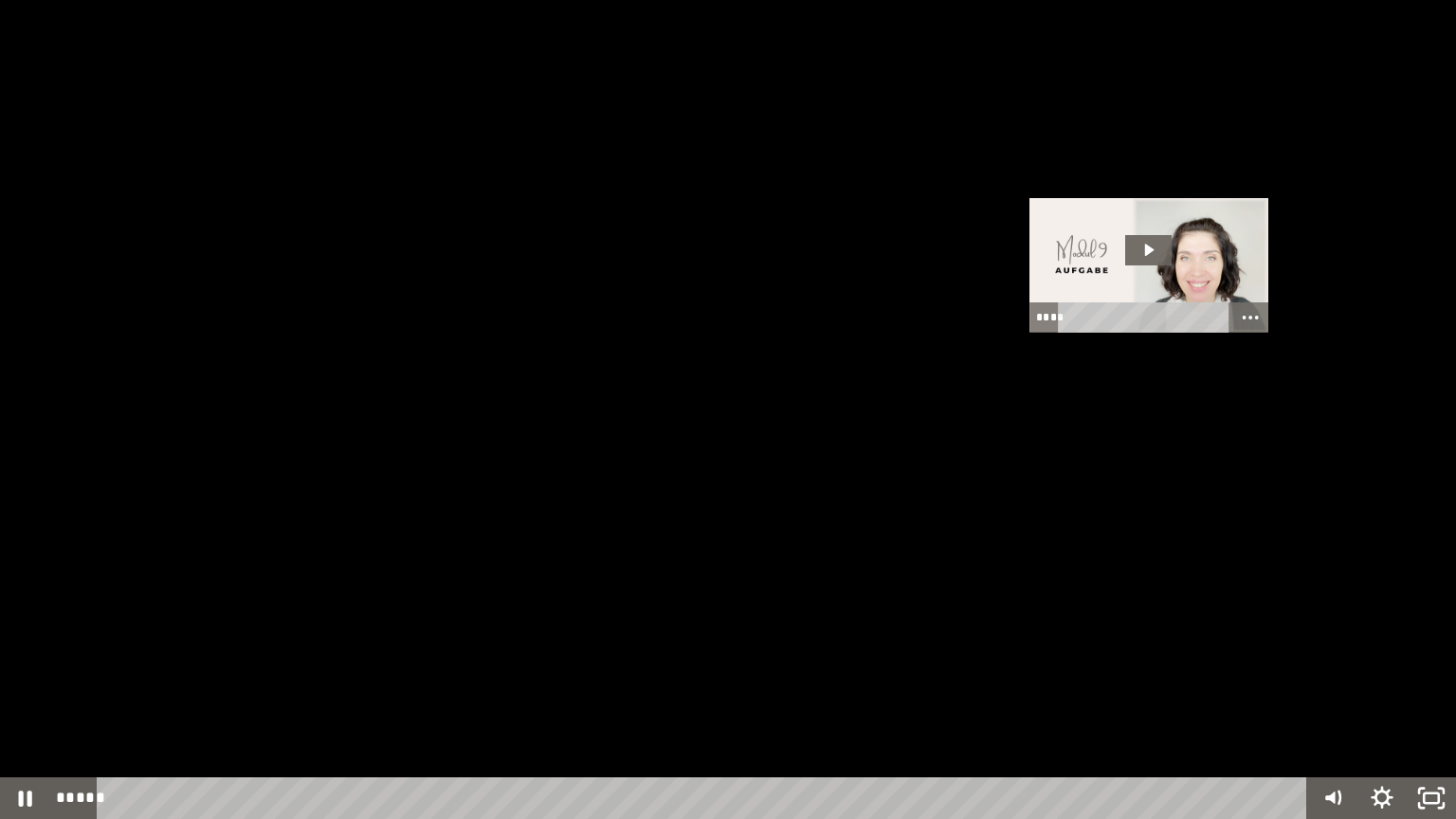 click at bounding box center (728, 410) 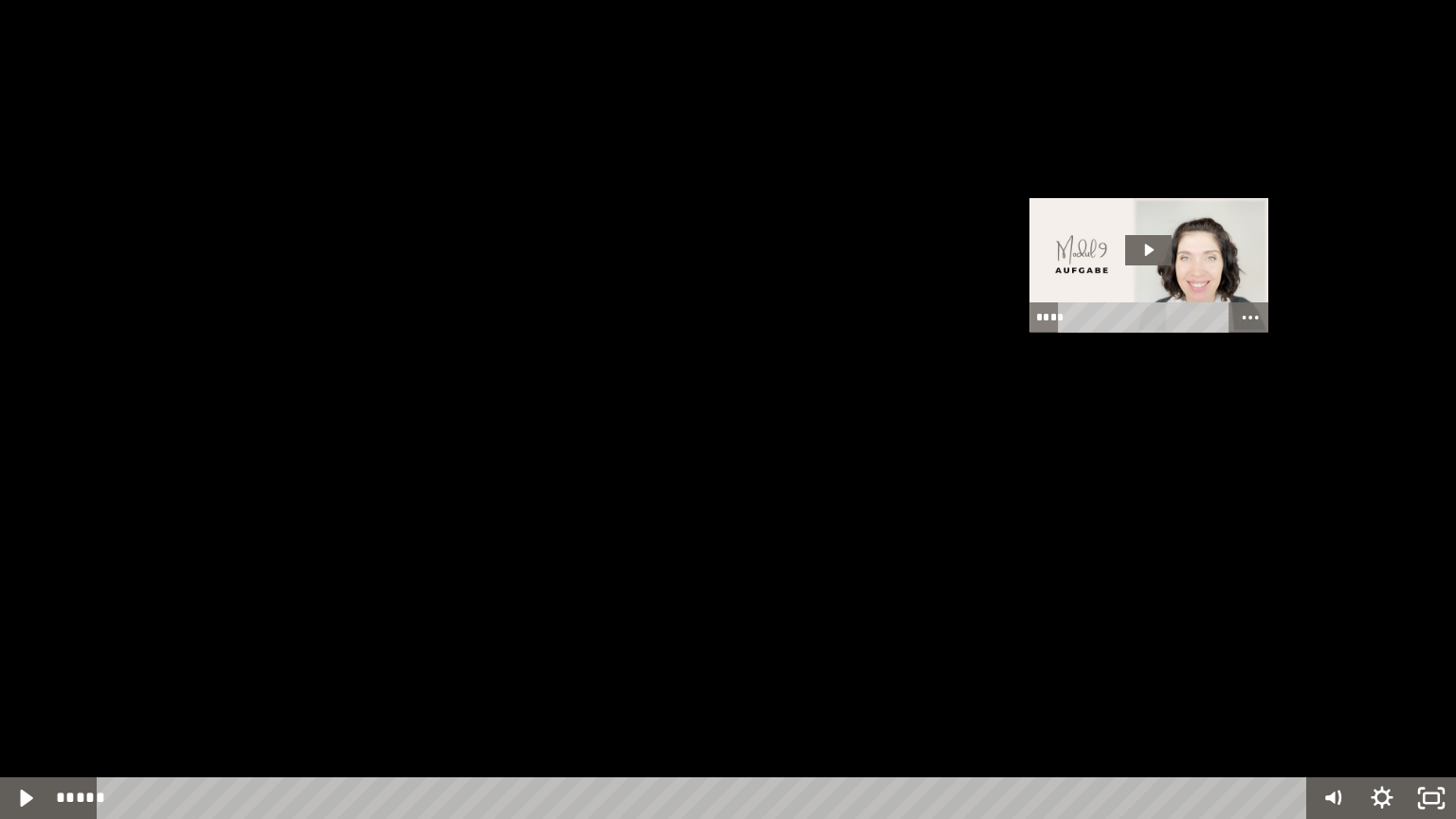 click at bounding box center [728, 410] 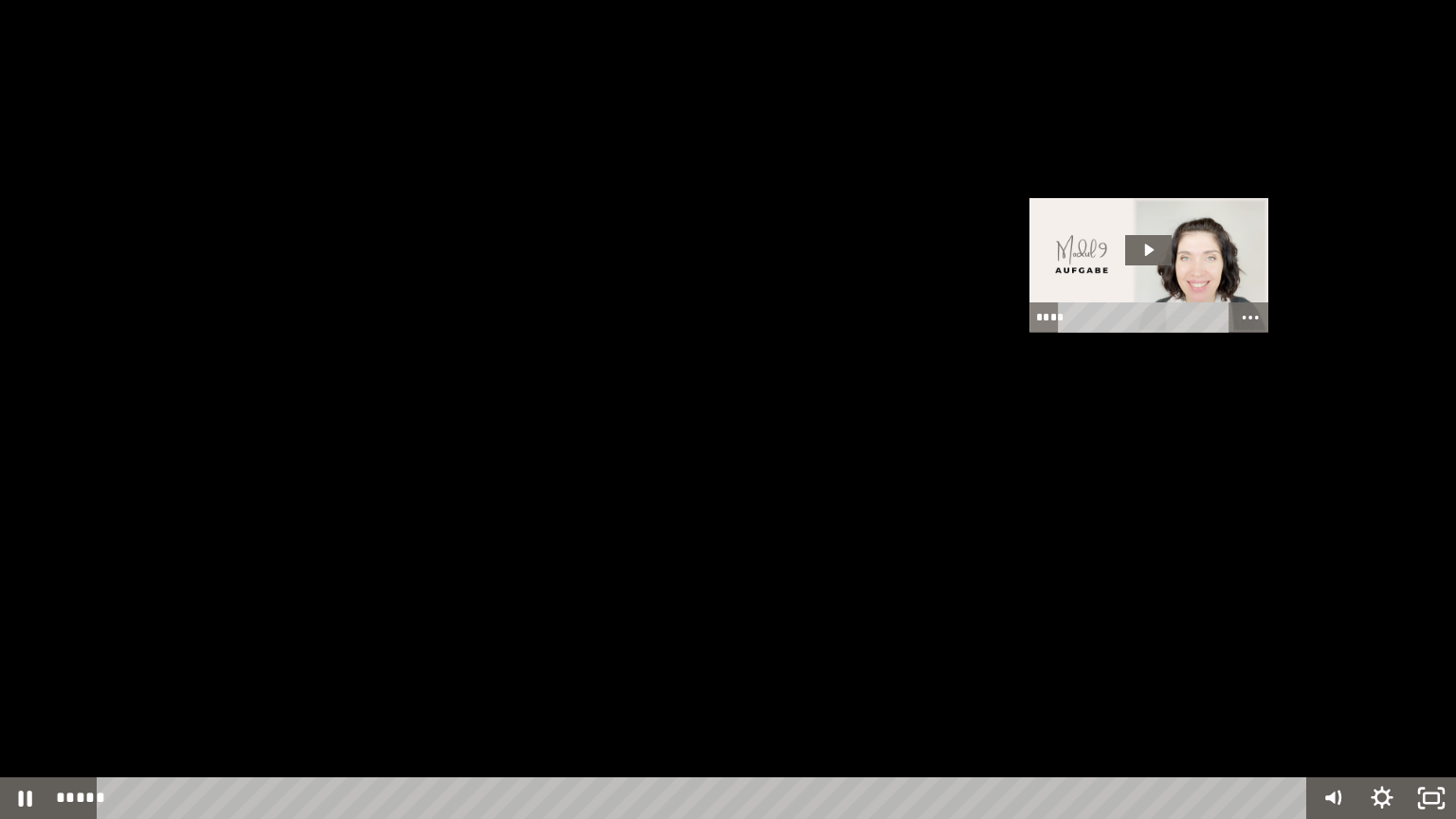 click at bounding box center (728, 410) 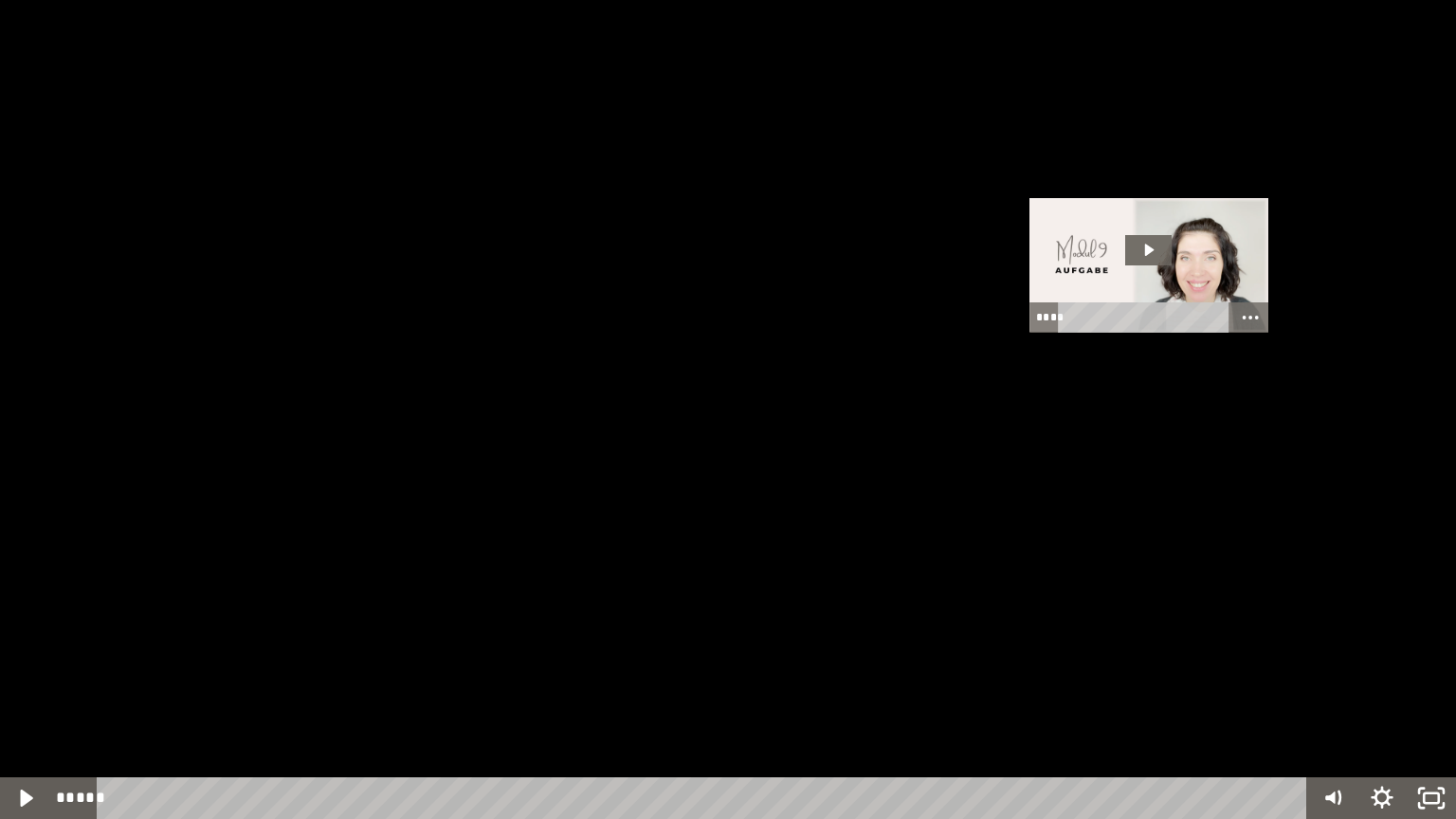 click at bounding box center (728, 410) 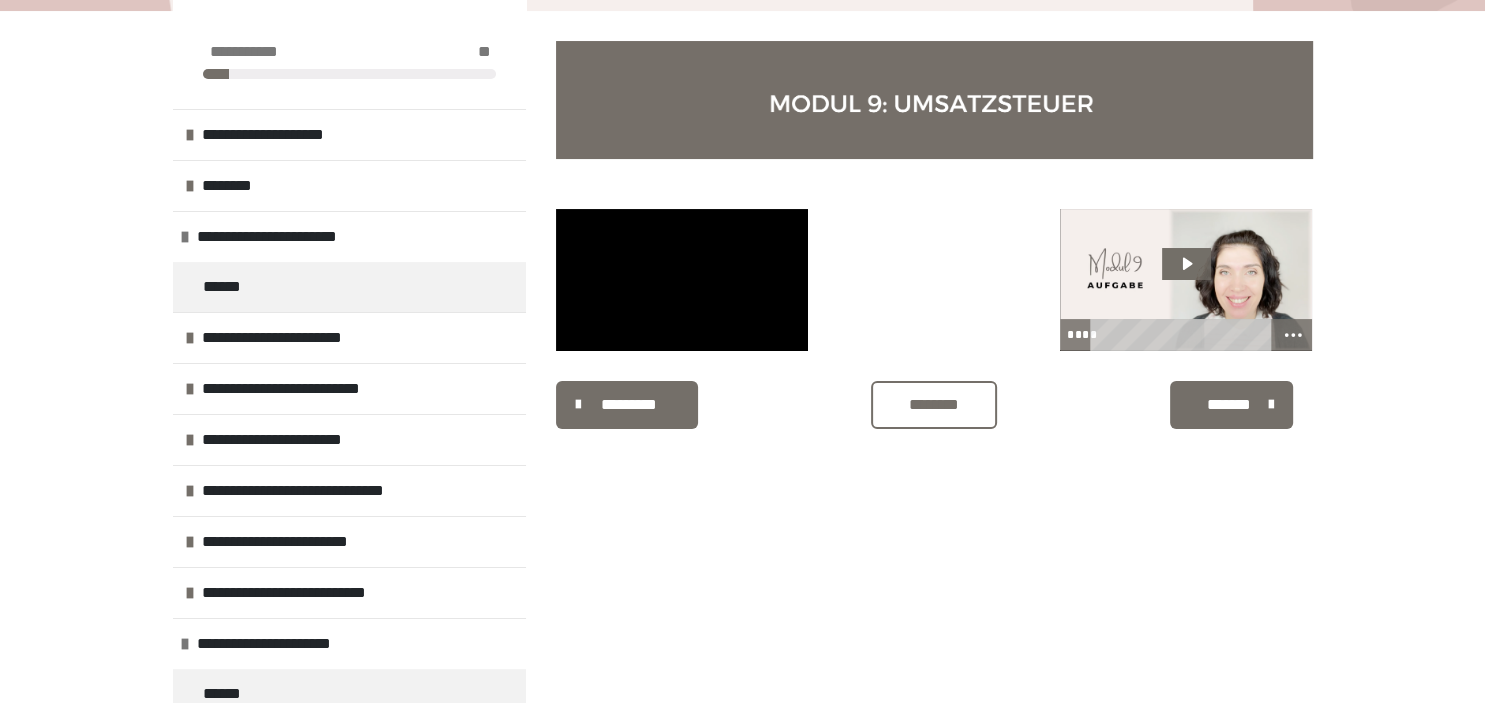 click on "*******" at bounding box center (1229, 405) 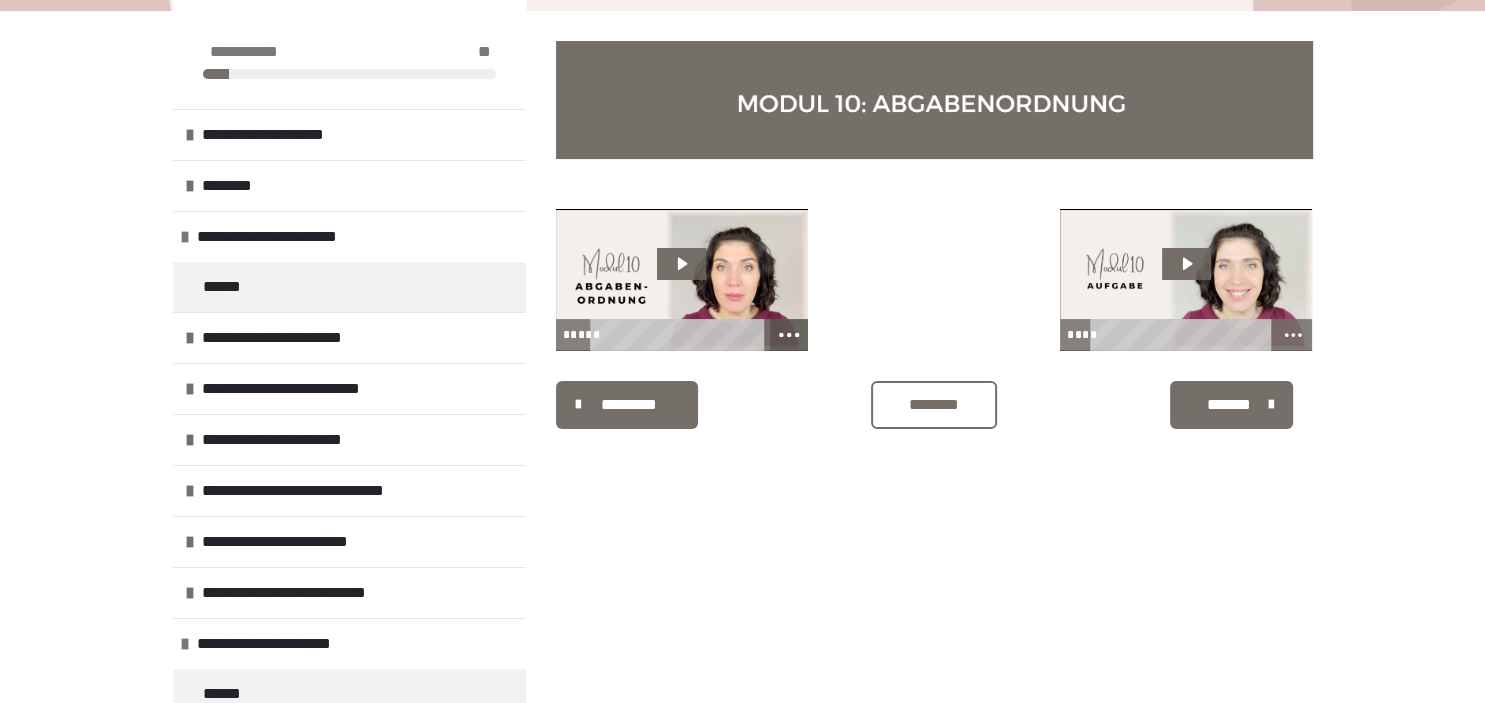 click 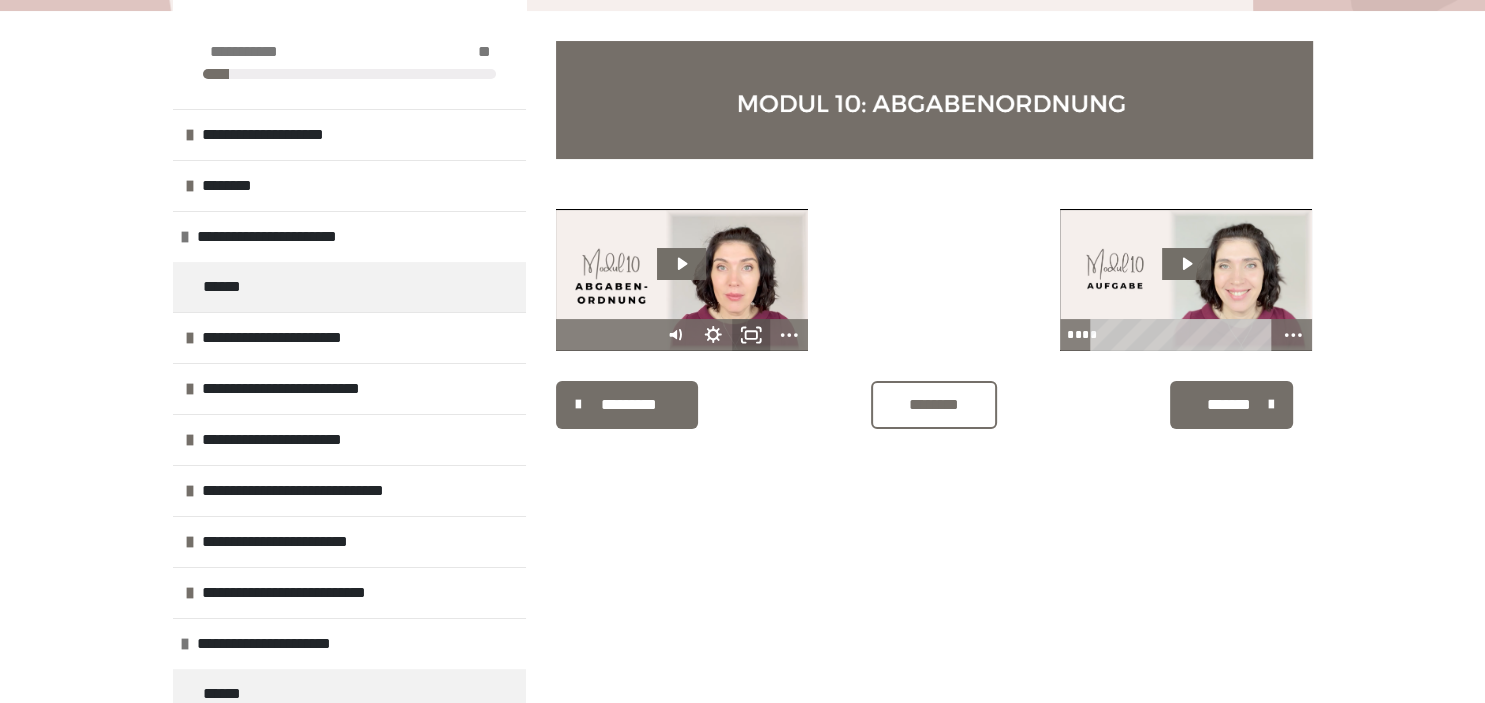 click 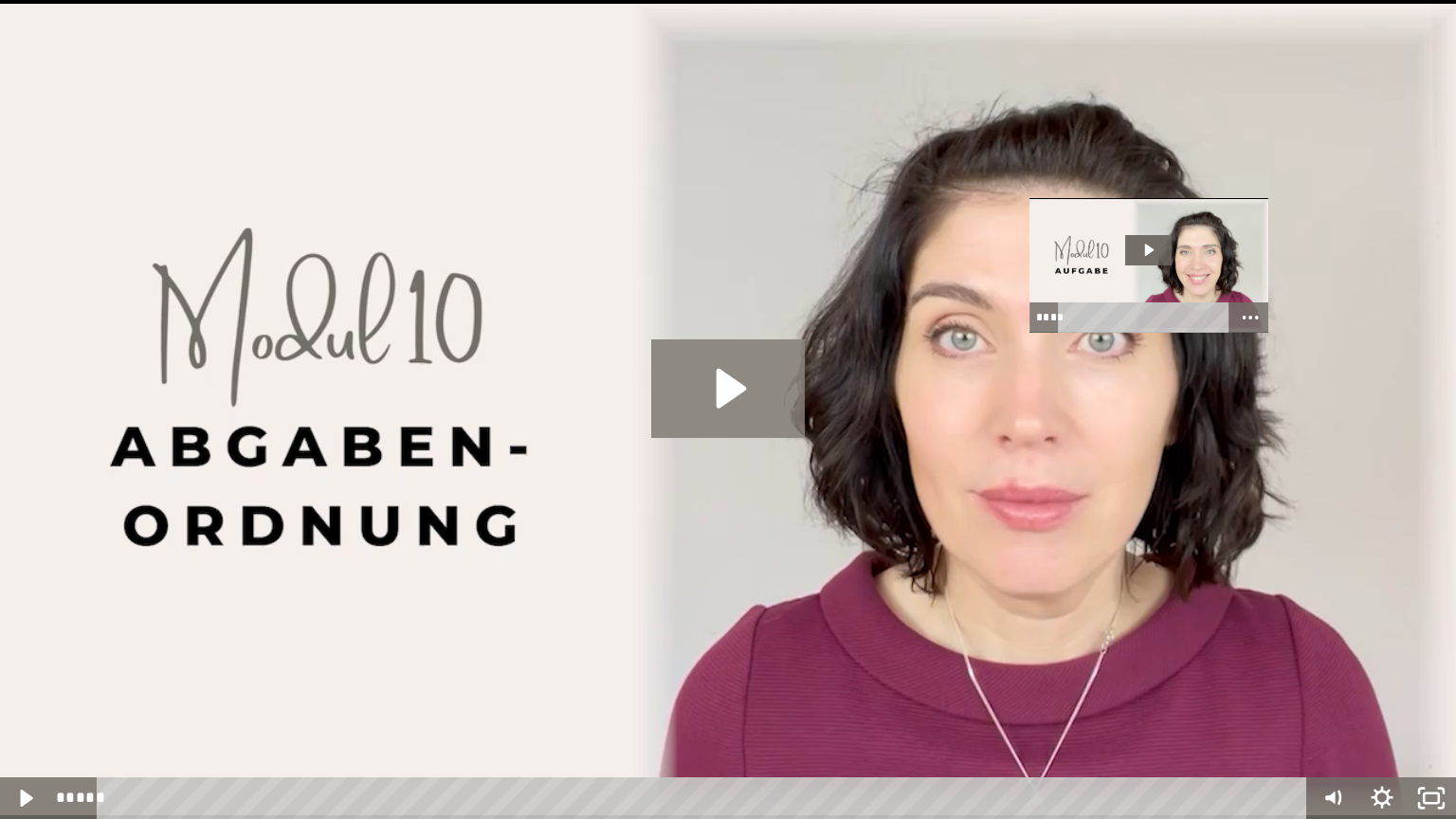 click 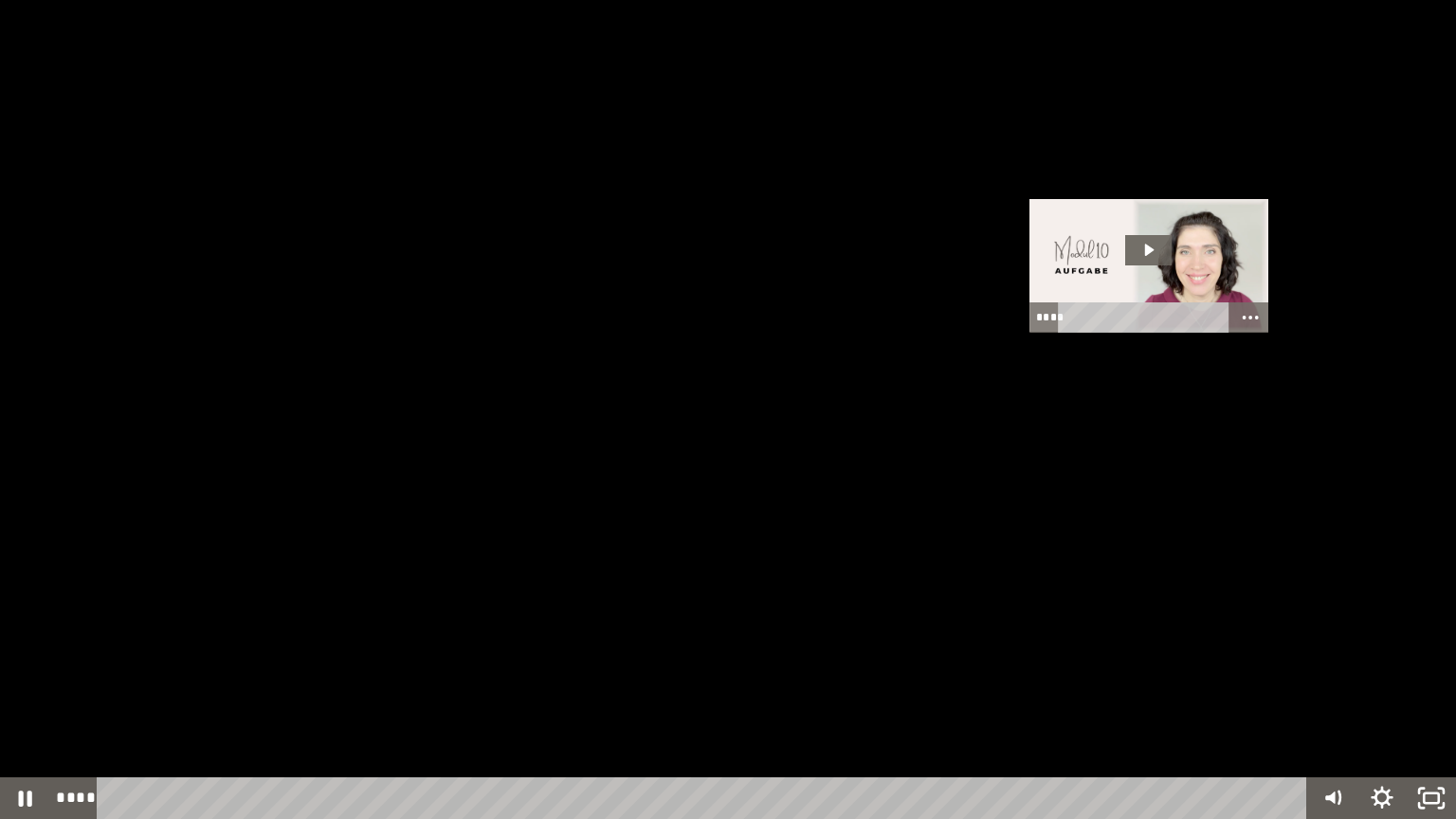 click at bounding box center [728, 410] 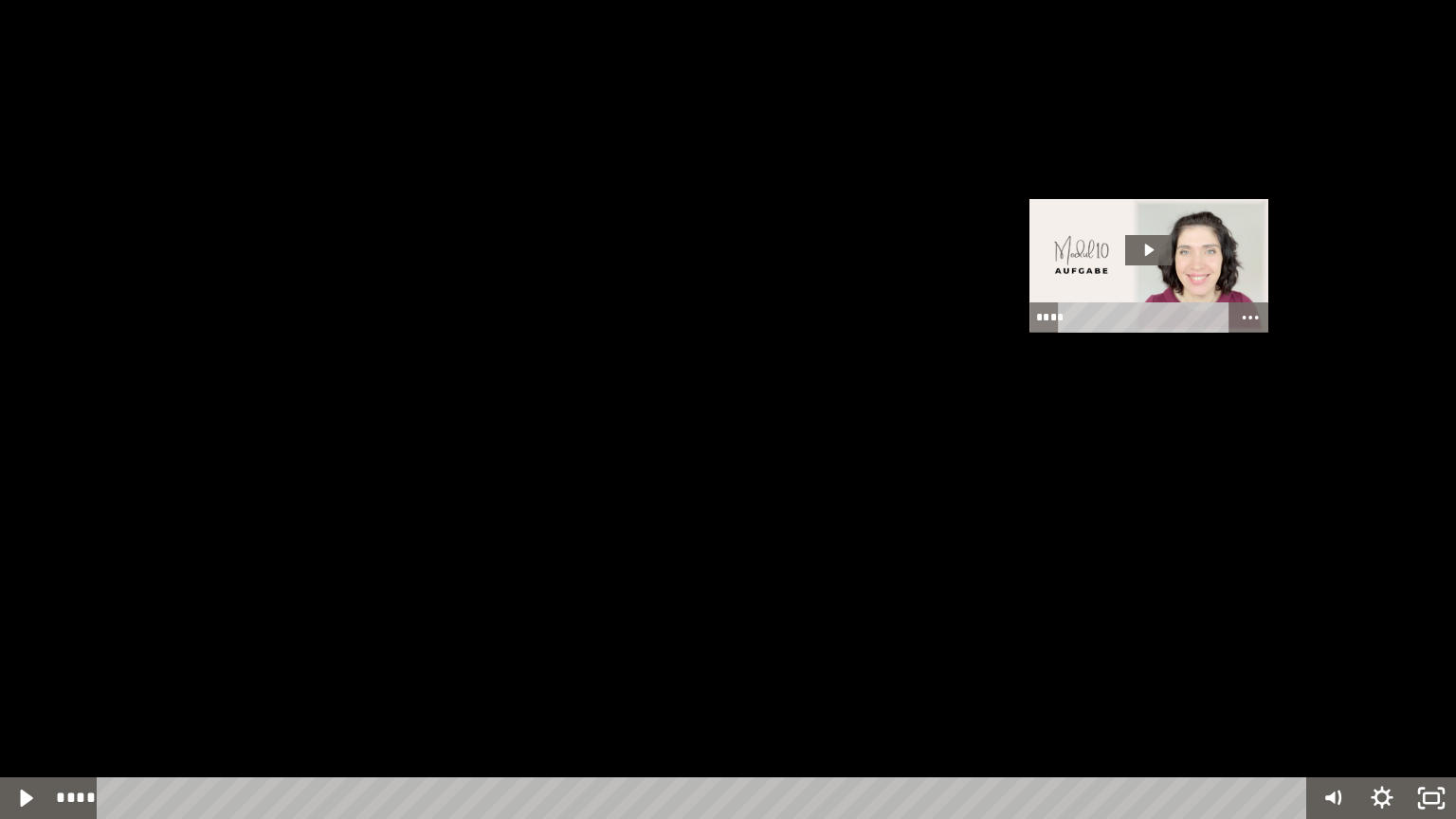 click at bounding box center (728, 410) 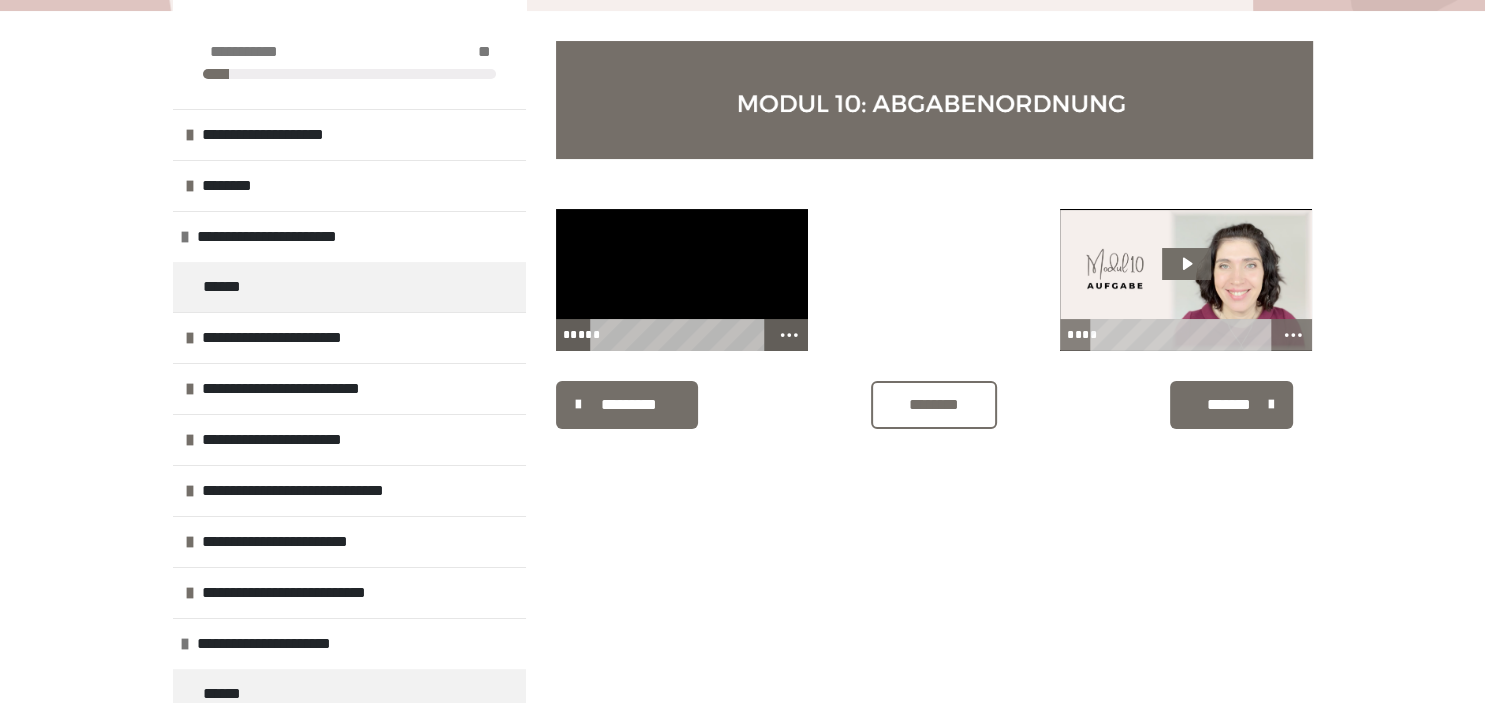 click on "*******" at bounding box center [1229, 405] 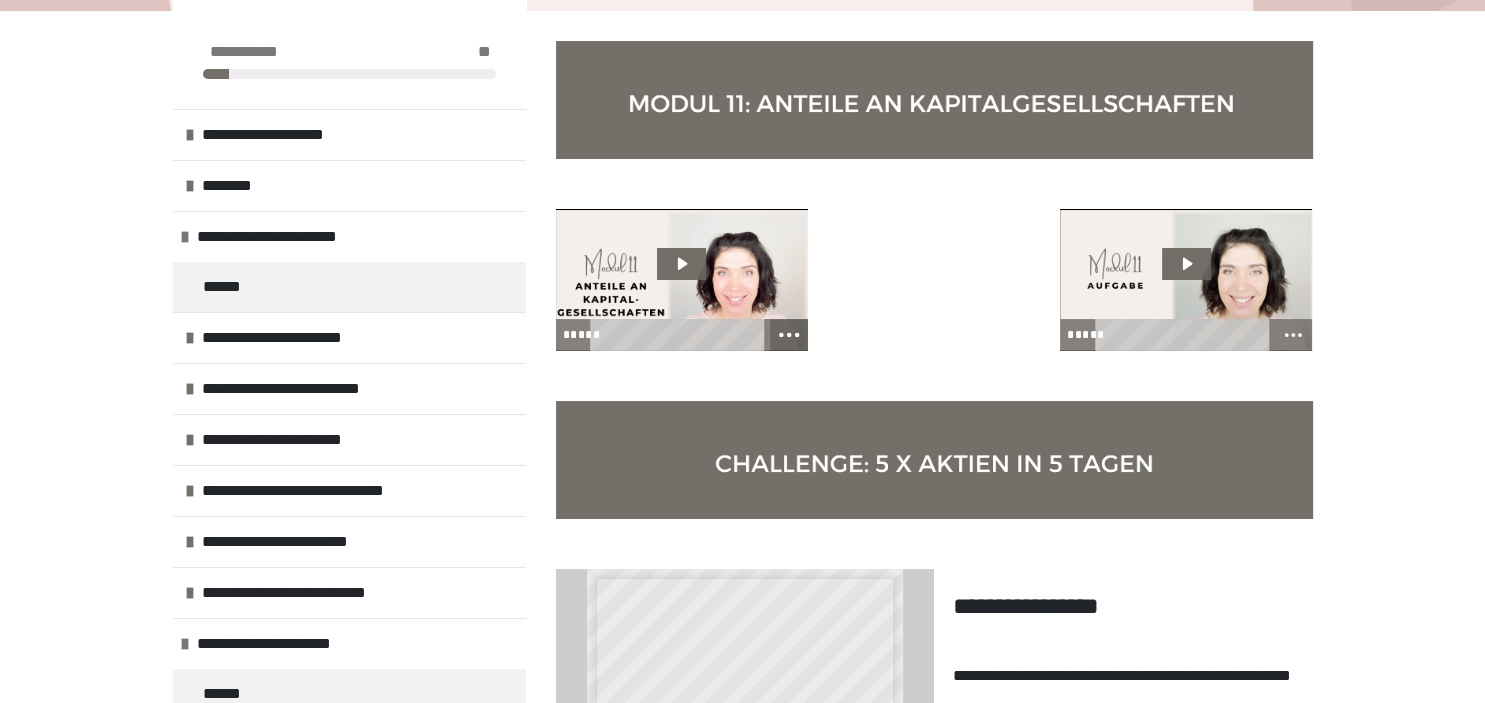 click 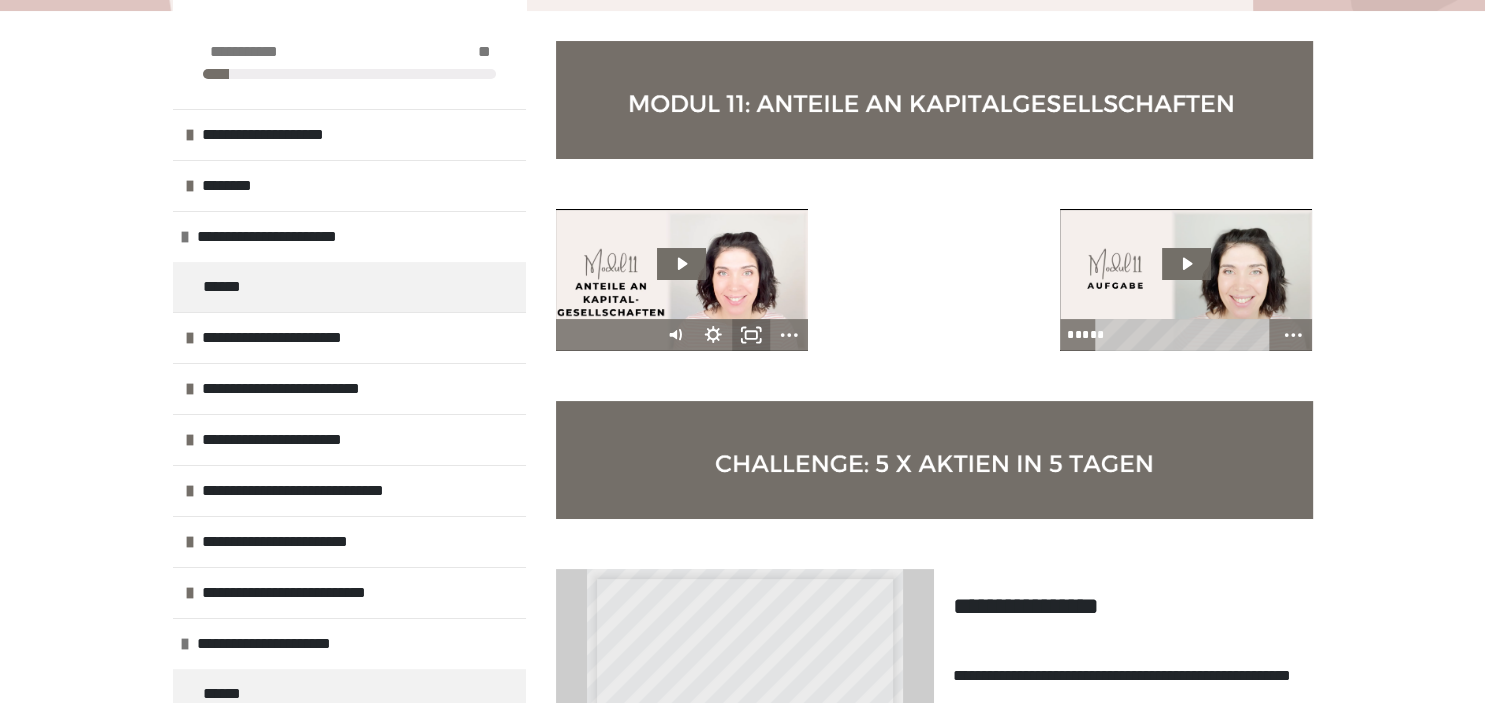 click 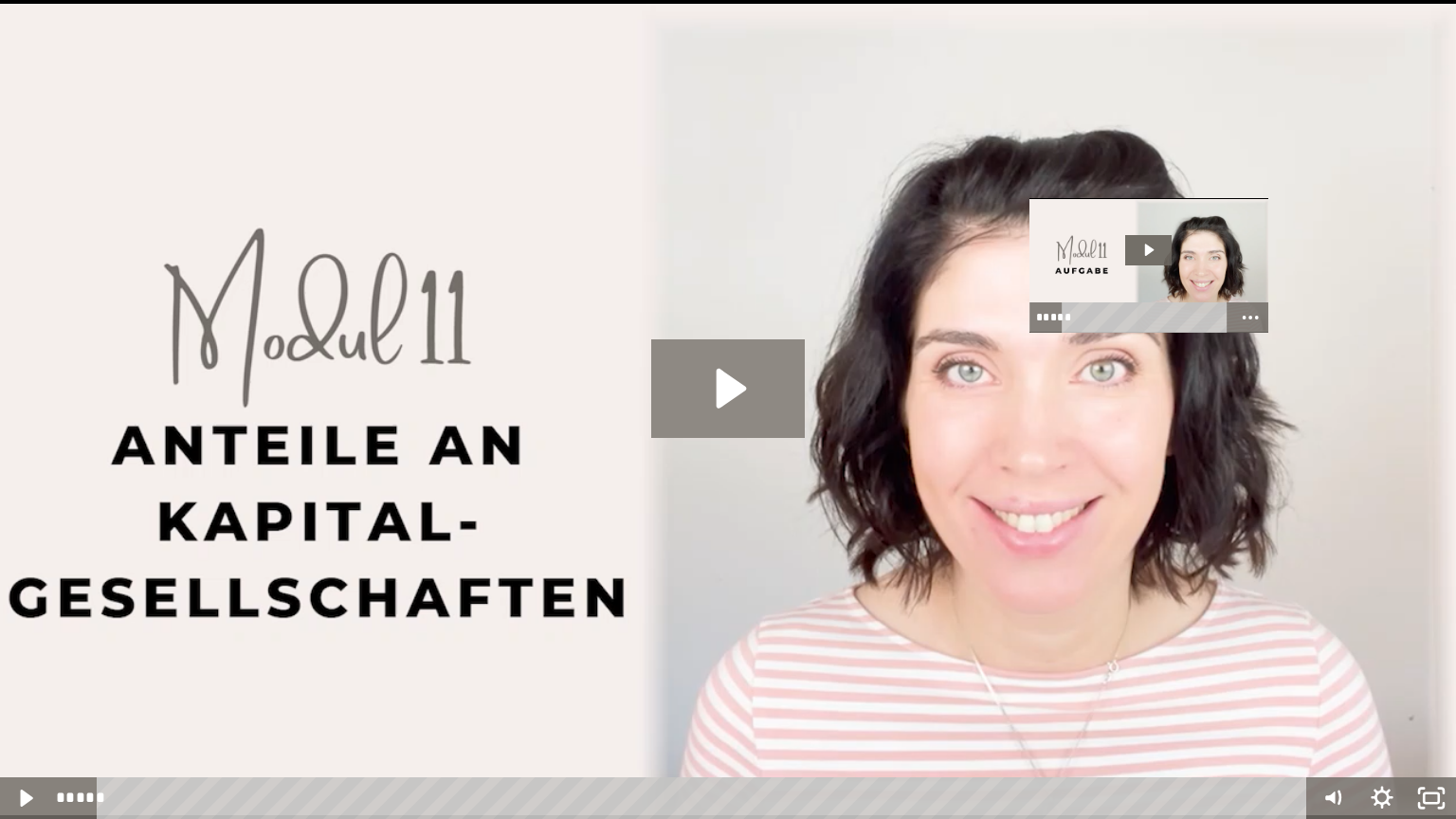 click 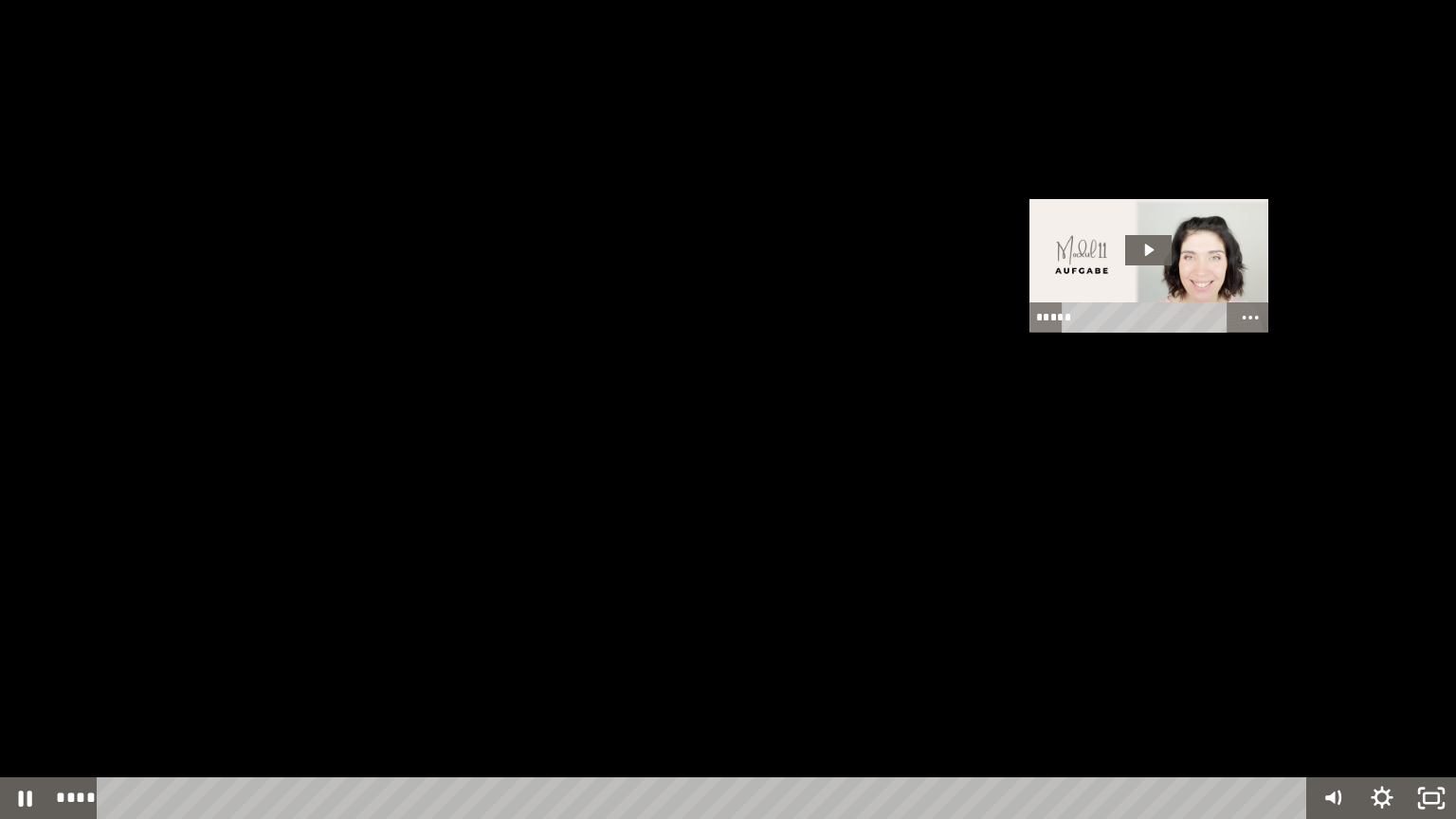 click at bounding box center (728, 410) 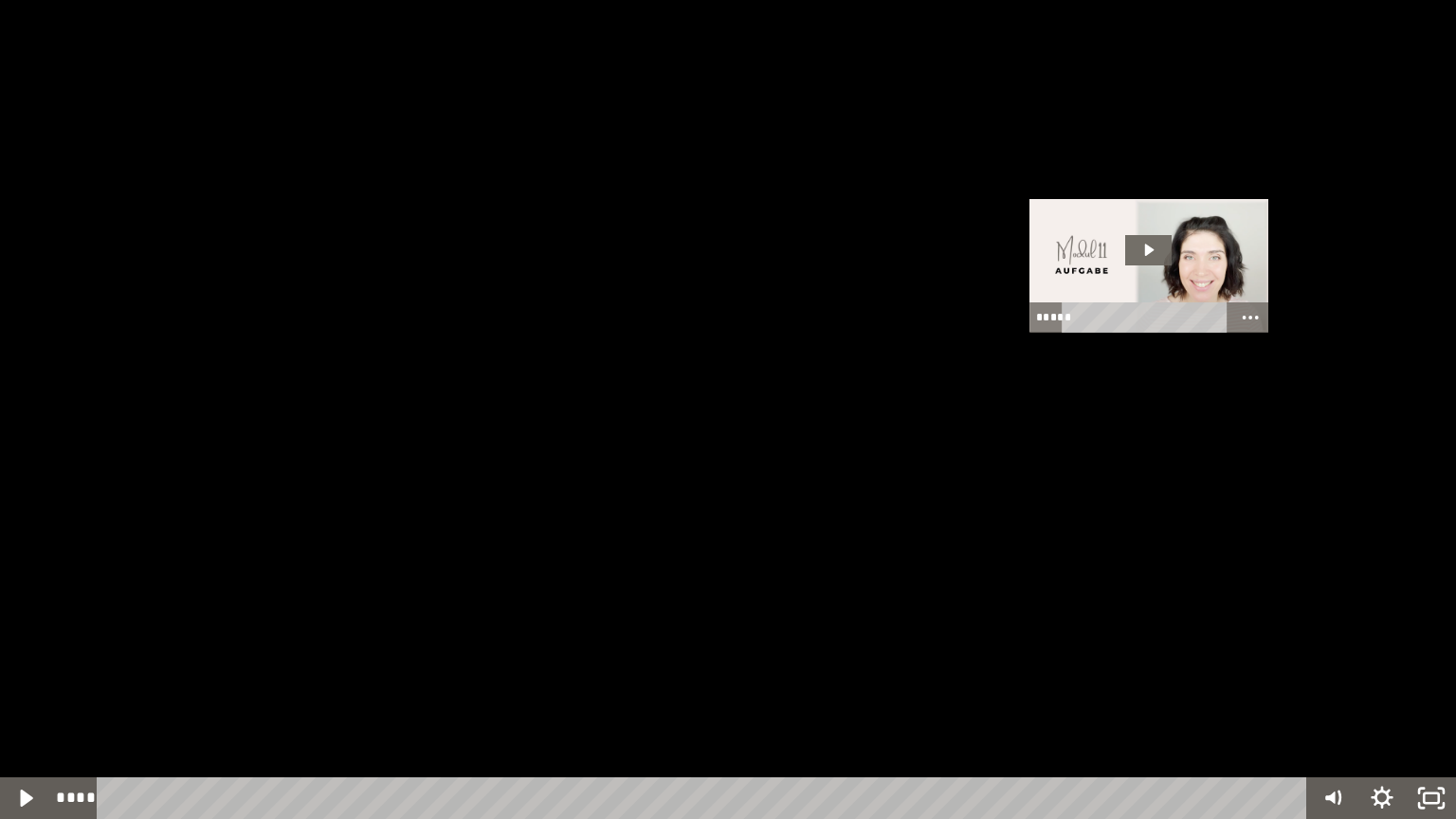 type 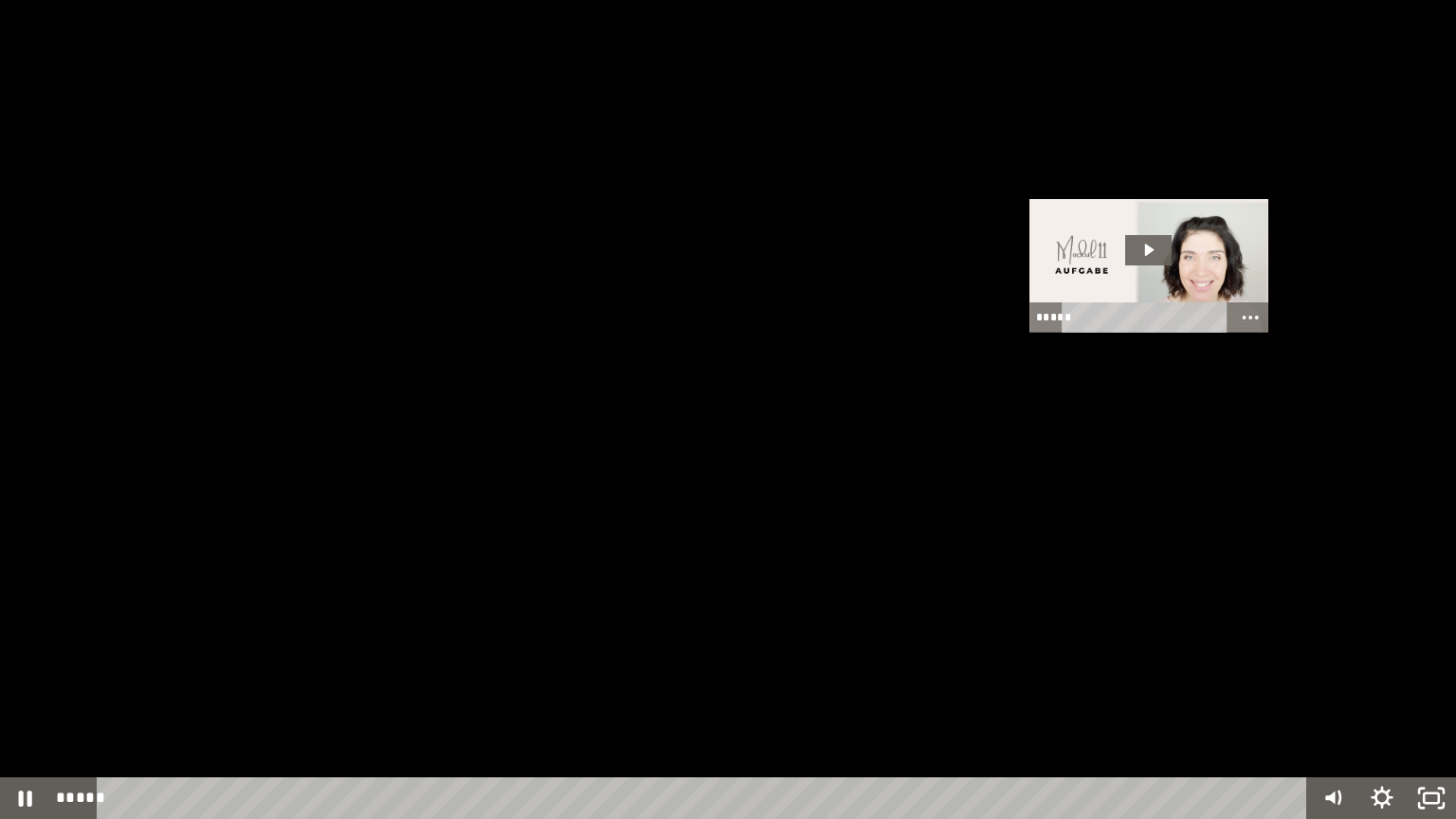 click at bounding box center [728, 410] 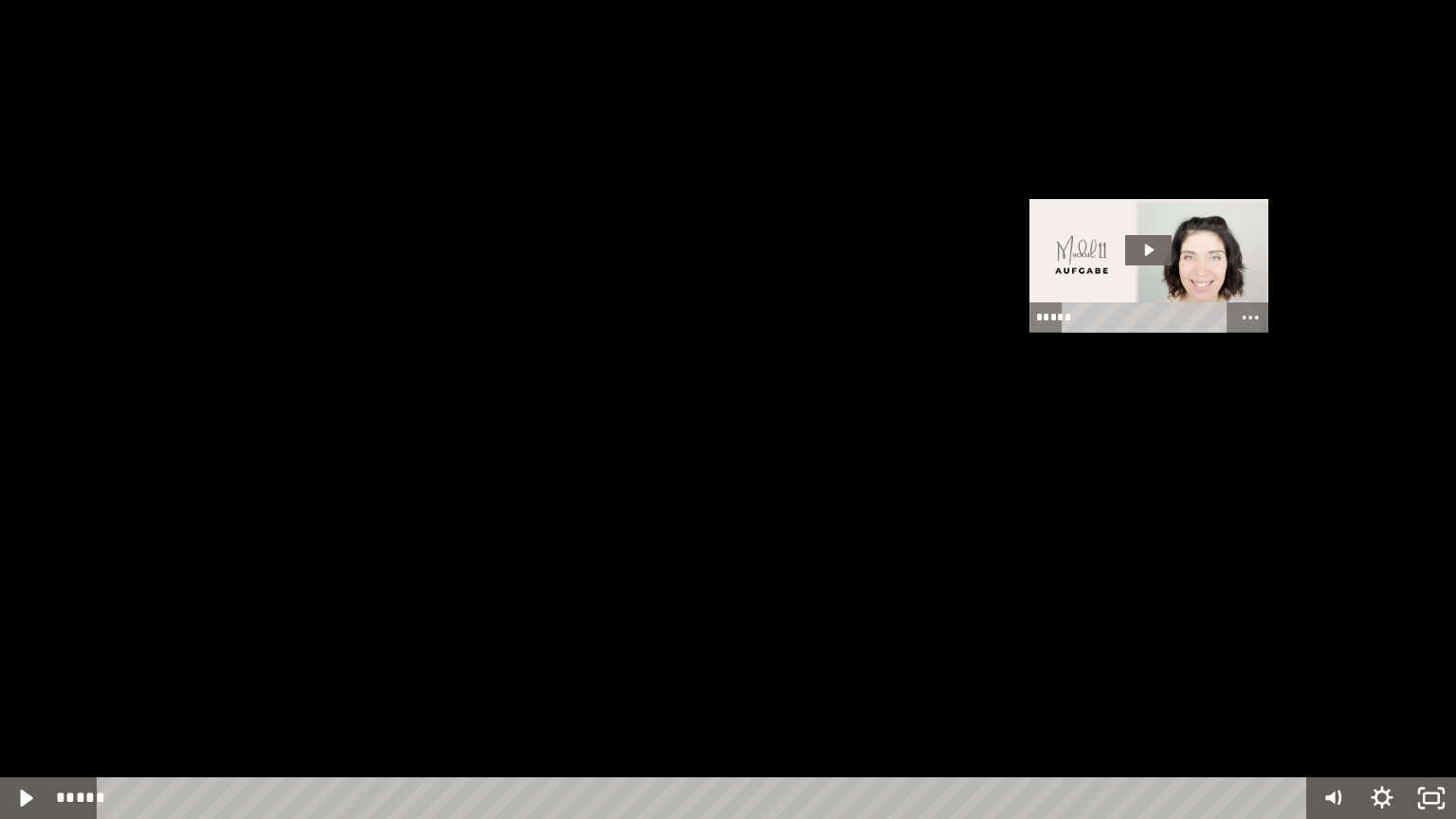 click at bounding box center [728, 410] 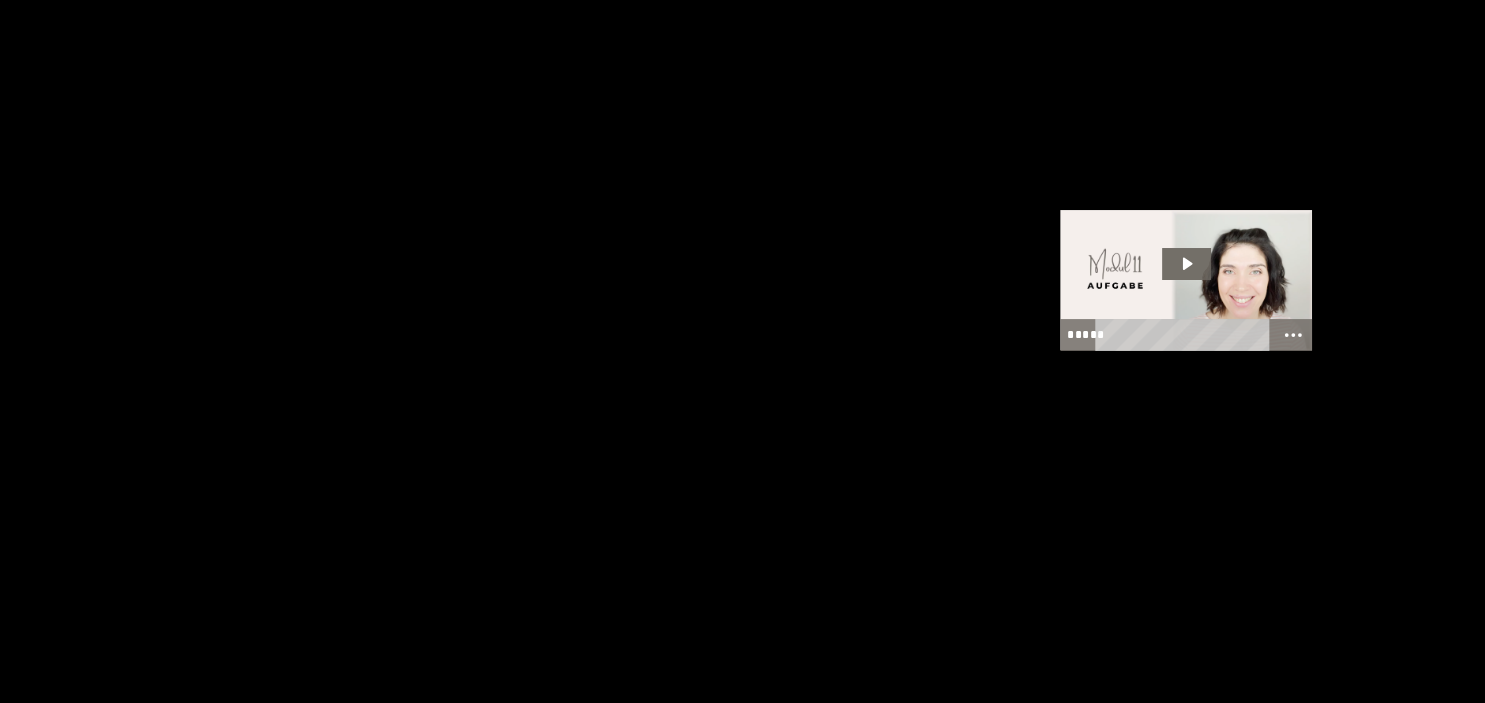 click at bounding box center [0, 0] 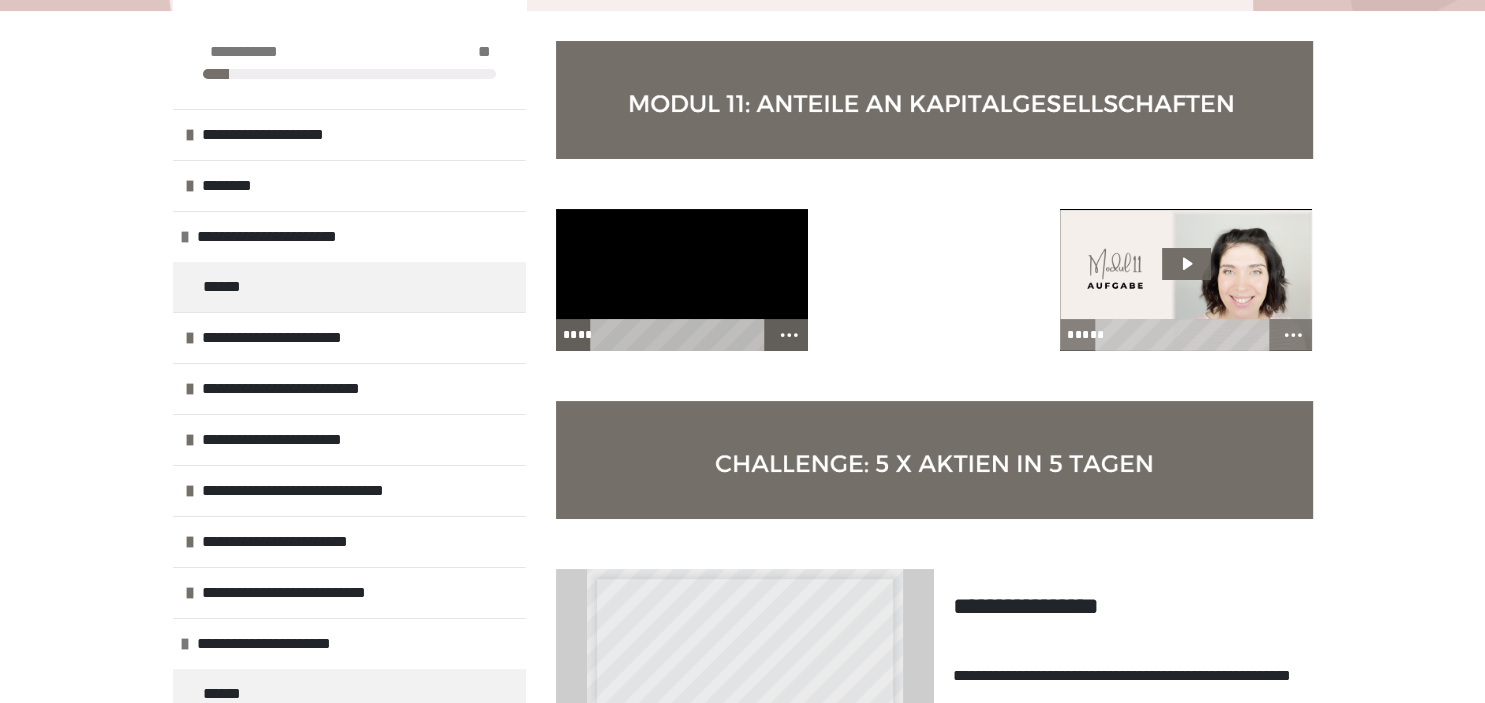 click at bounding box center [682, 280] 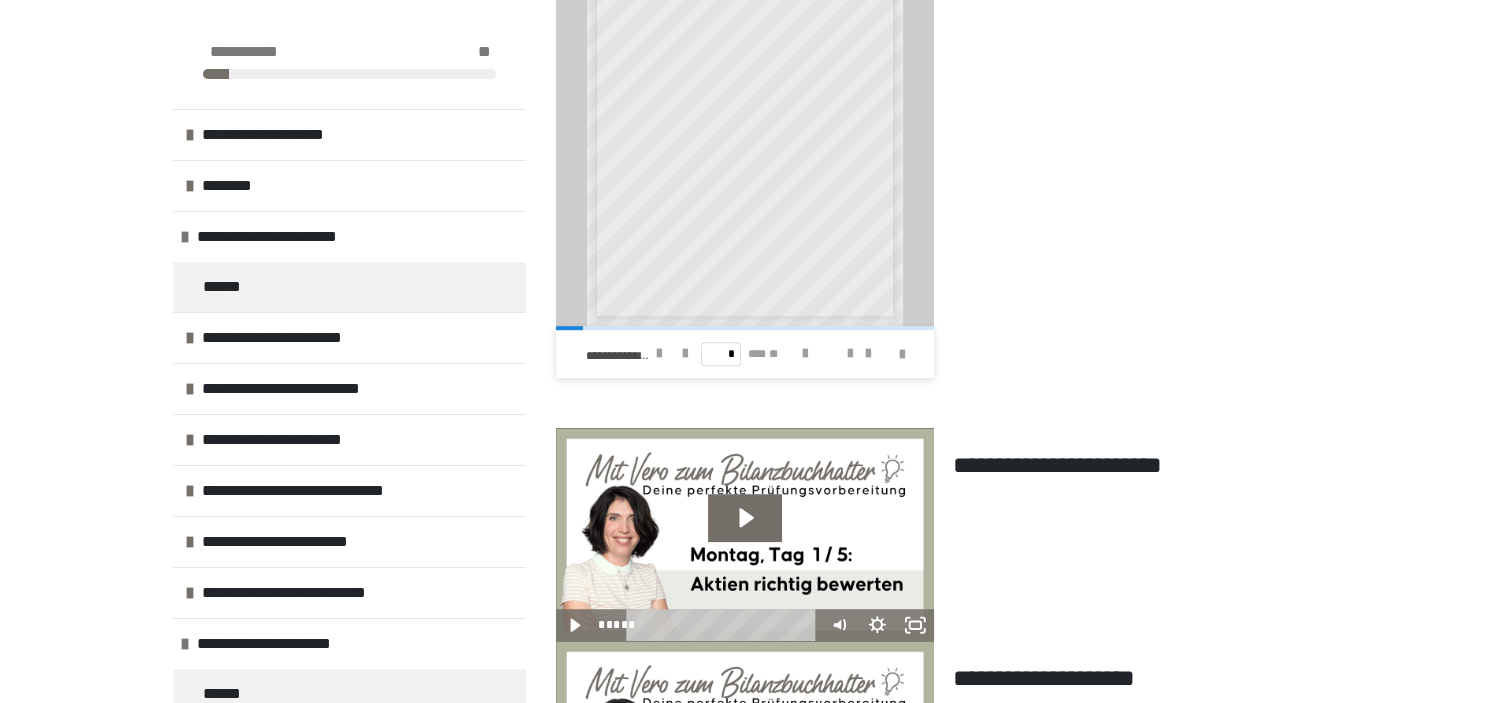 scroll, scrollTop: 1004, scrollLeft: 0, axis: vertical 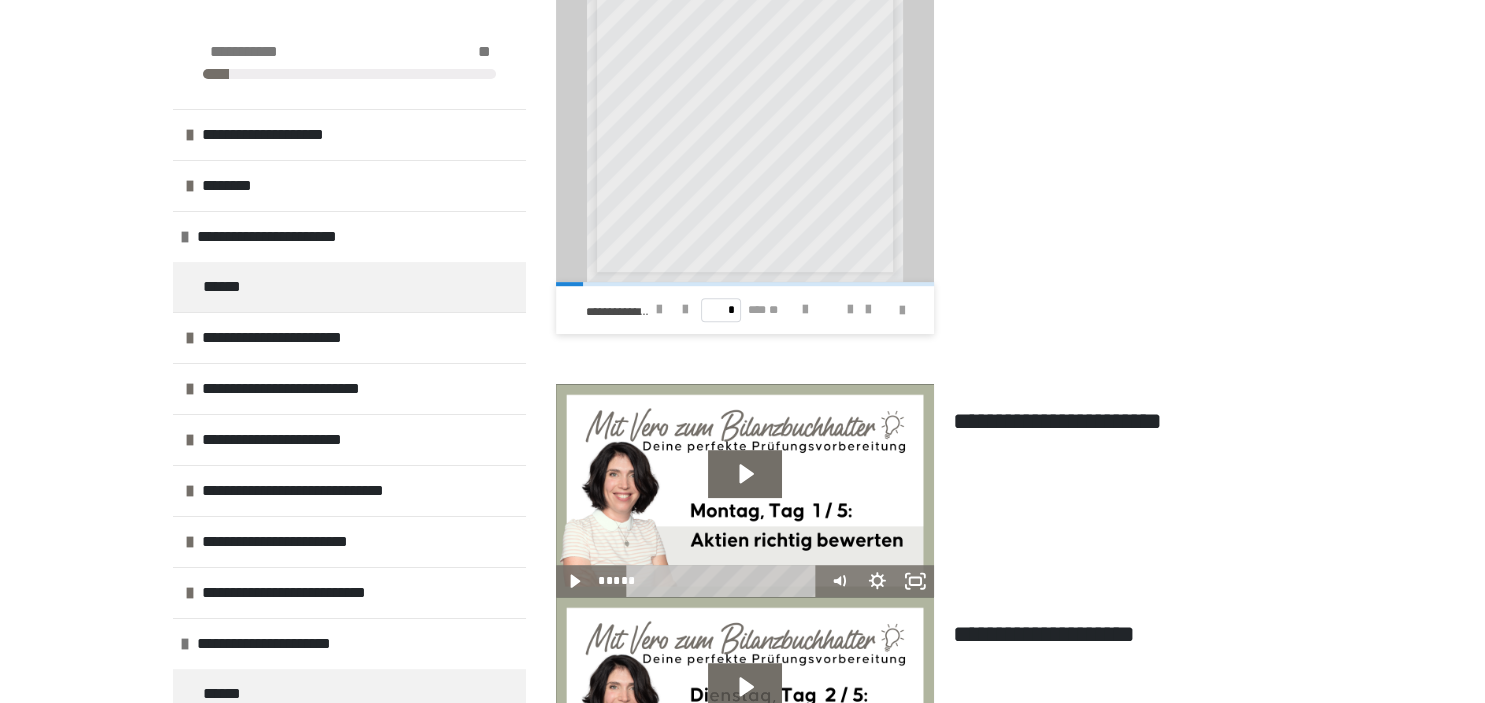 click on "**********" at bounding box center (742, 291) 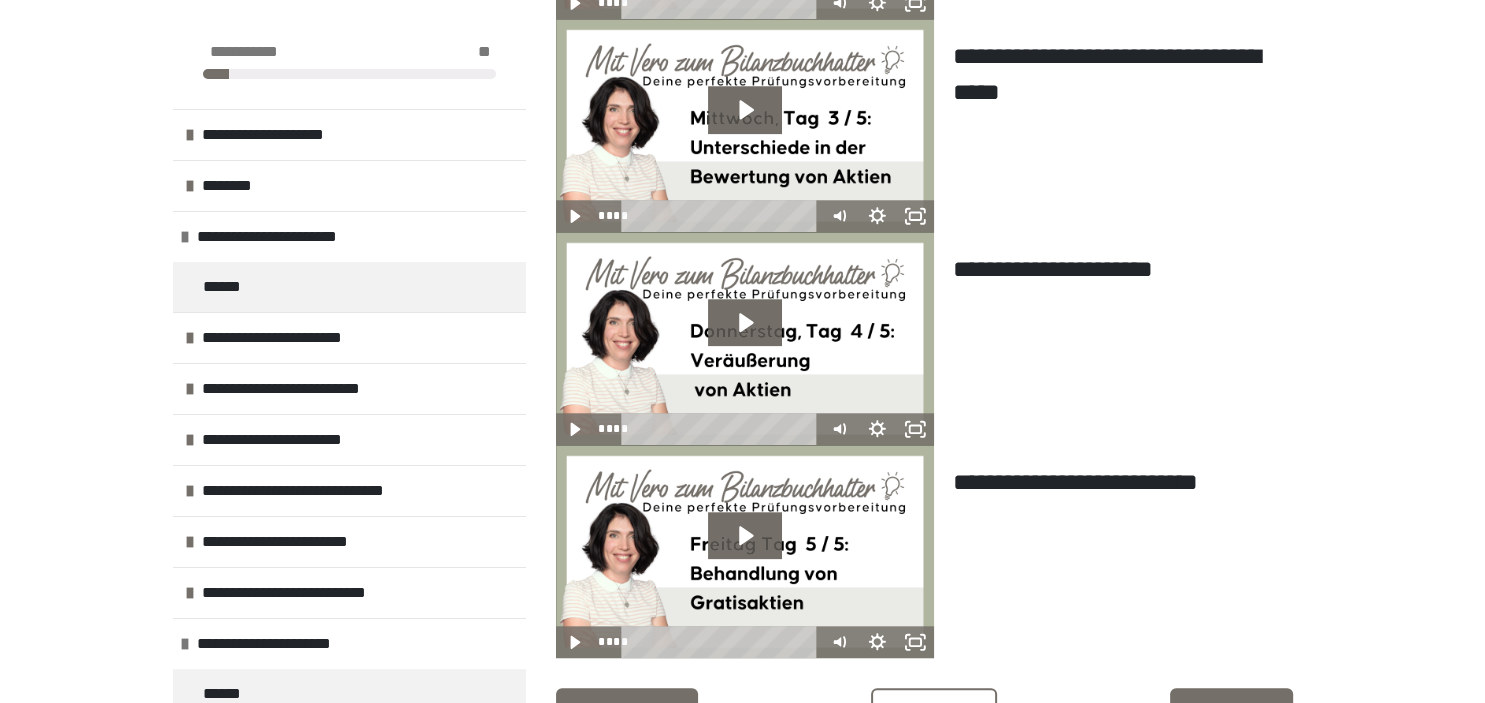 scroll, scrollTop: 1887, scrollLeft: 0, axis: vertical 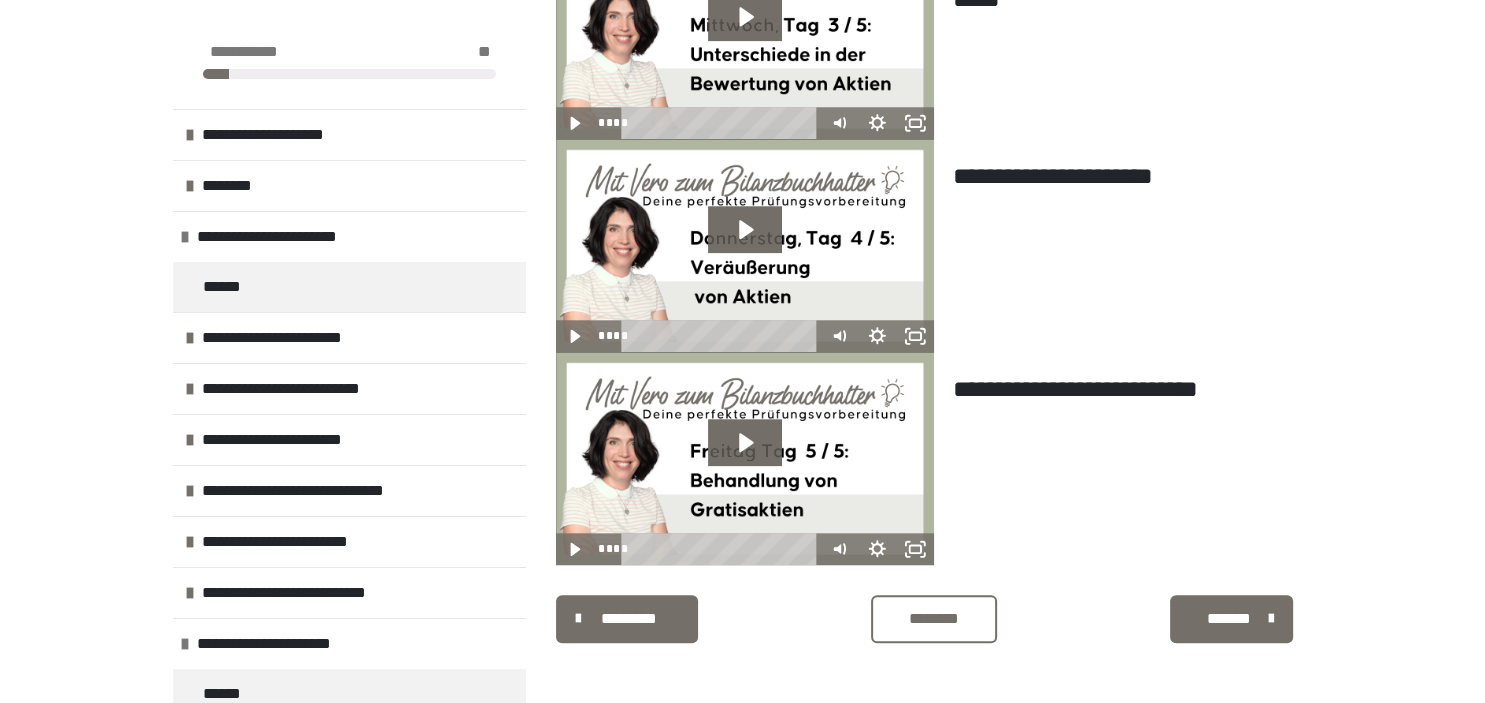 click on "*******" at bounding box center [1229, 619] 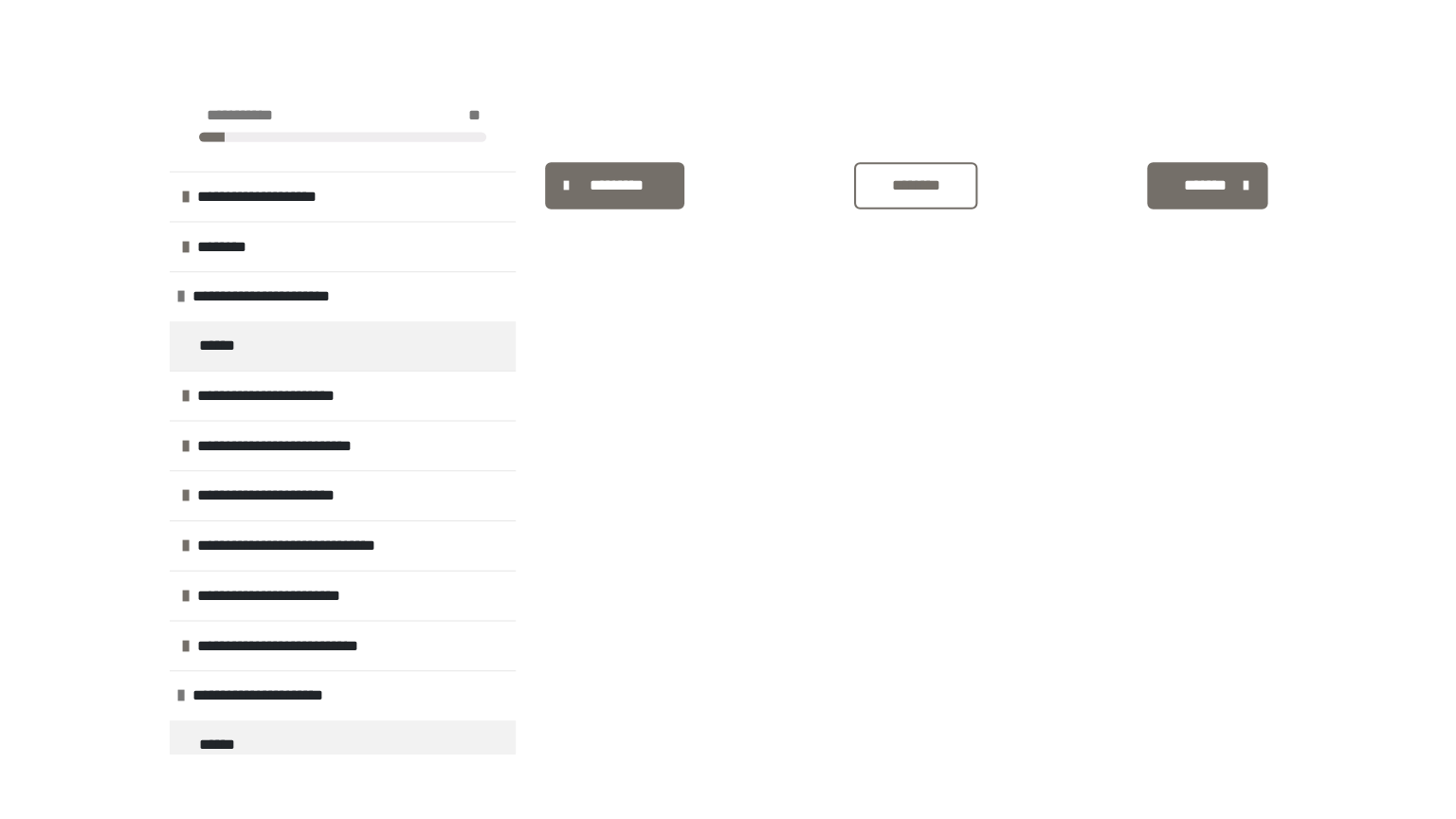 scroll, scrollTop: 322, scrollLeft: 0, axis: vertical 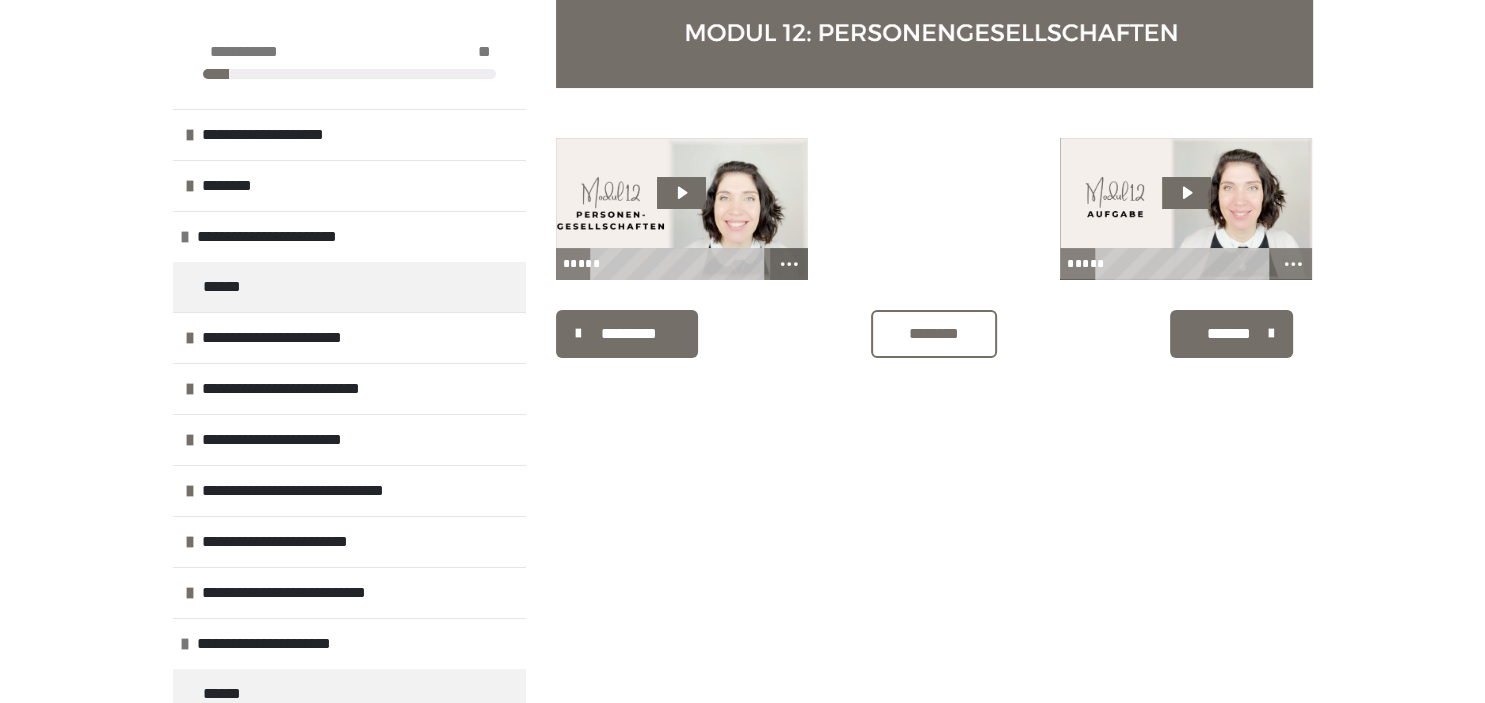 click 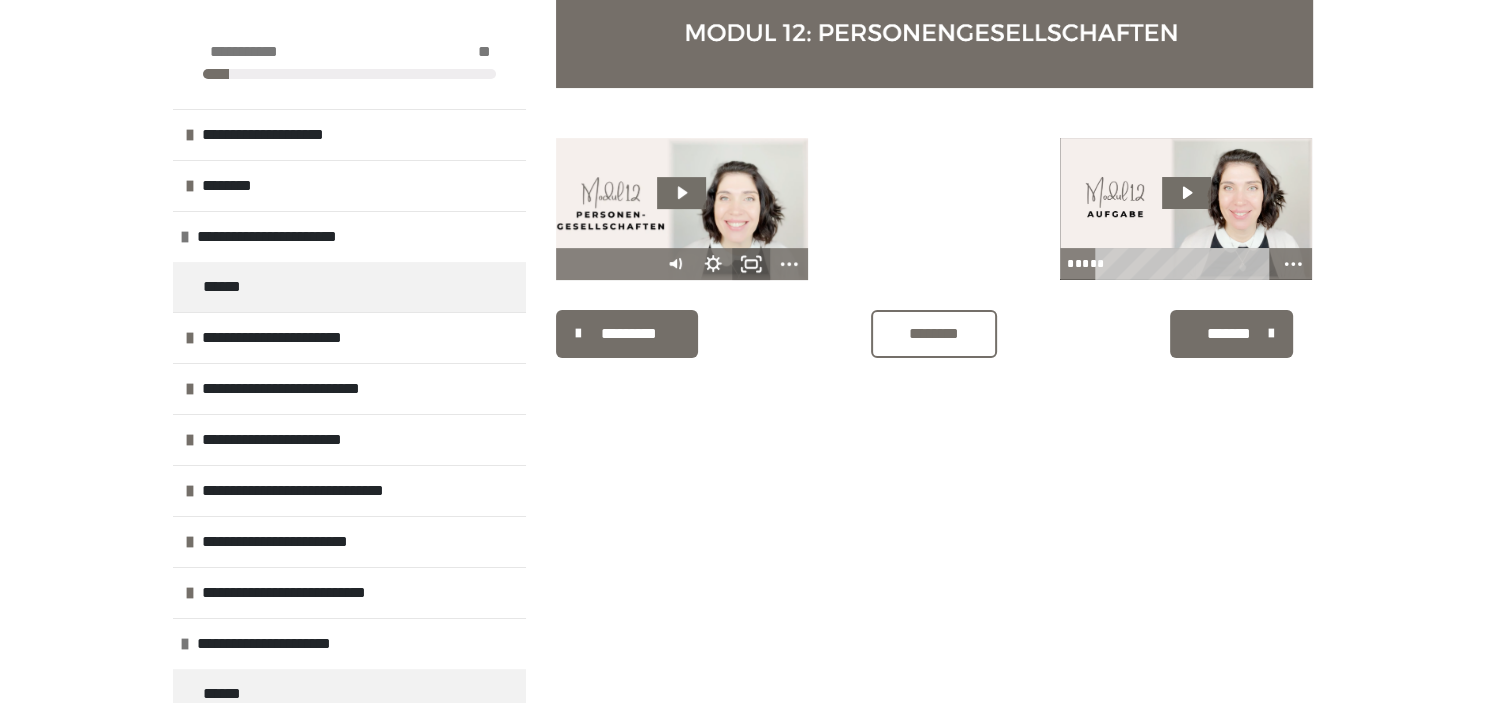 click 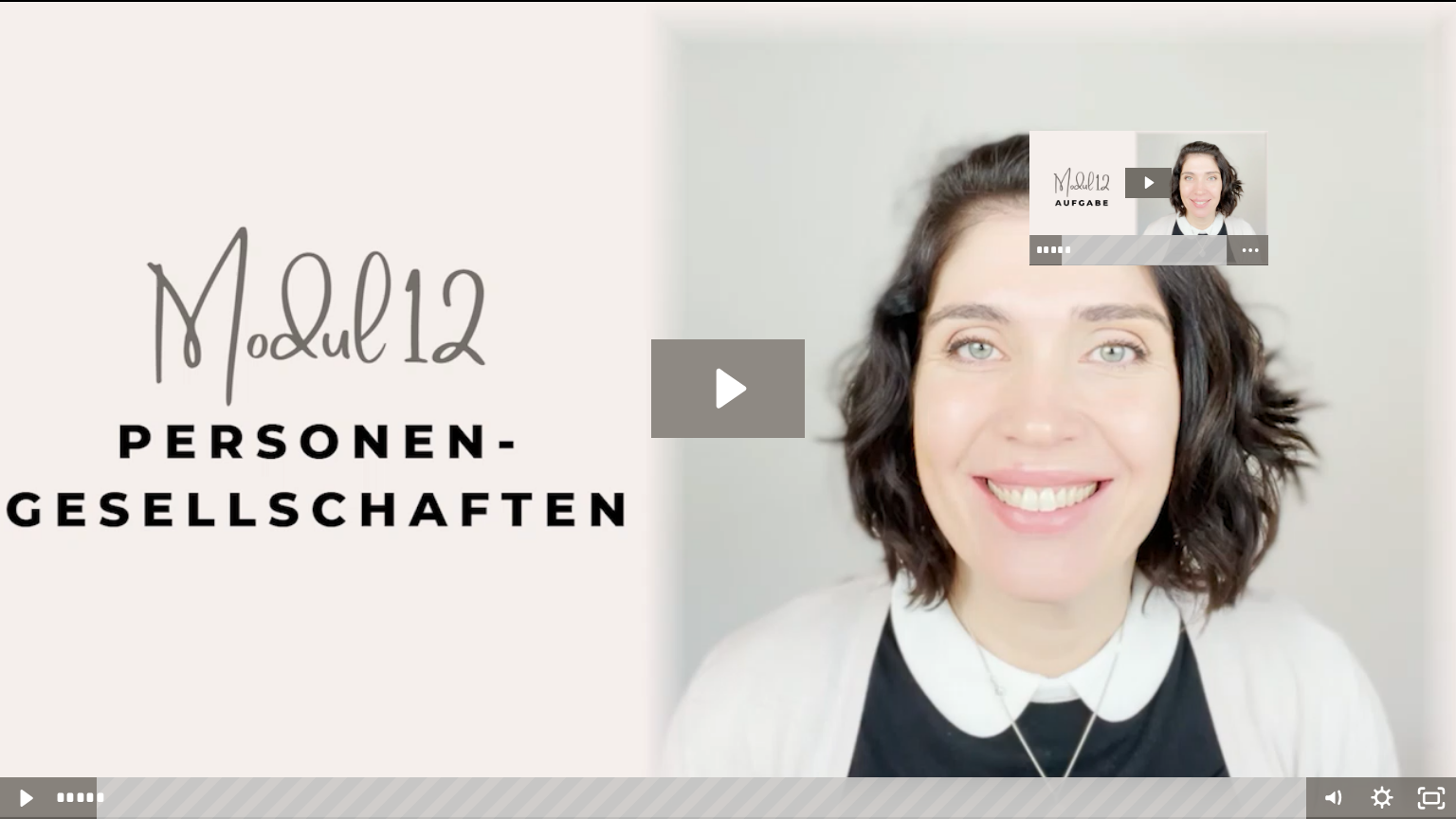 click 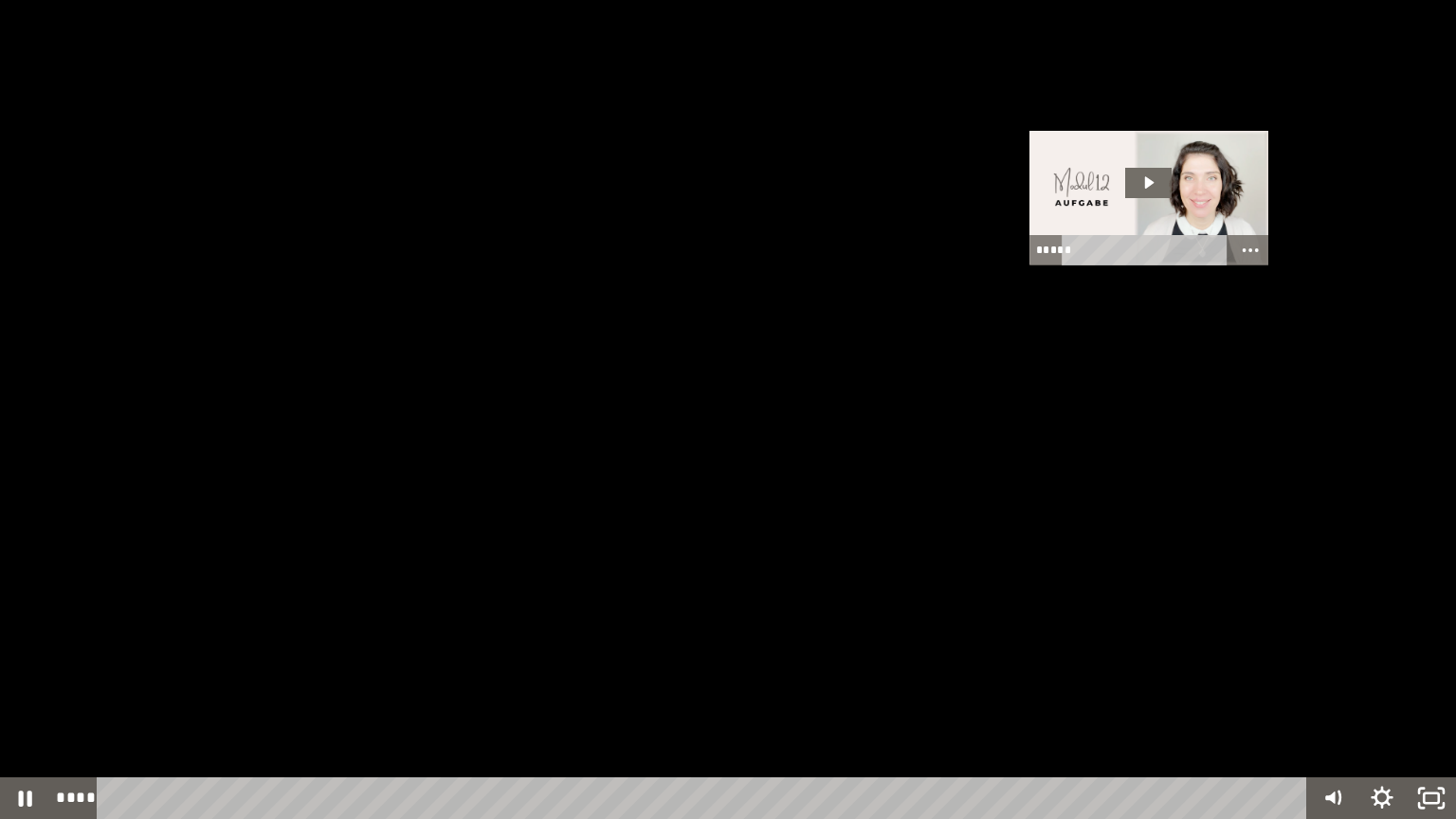 click at bounding box center (728, 410) 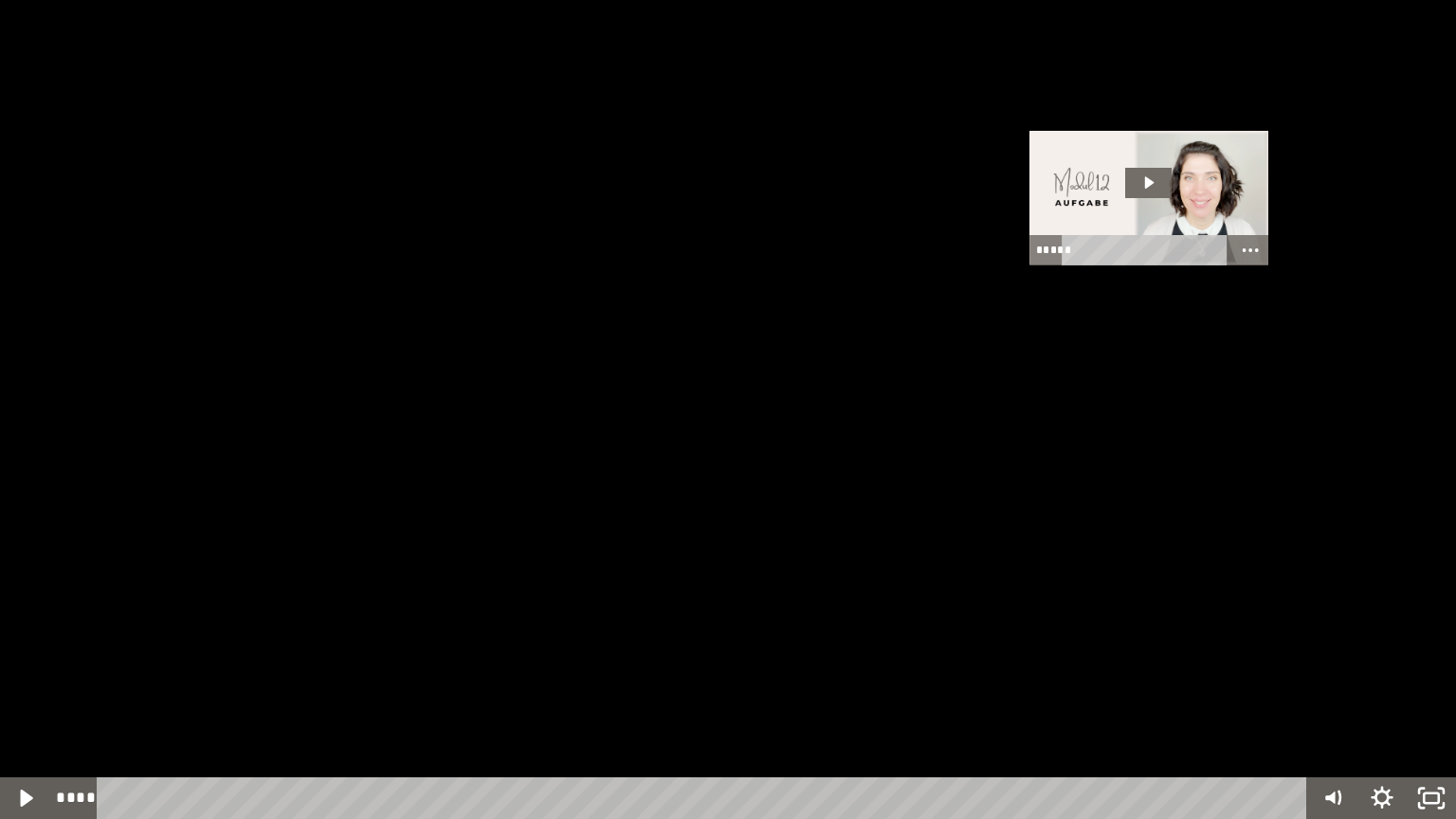 click at bounding box center (728, 410) 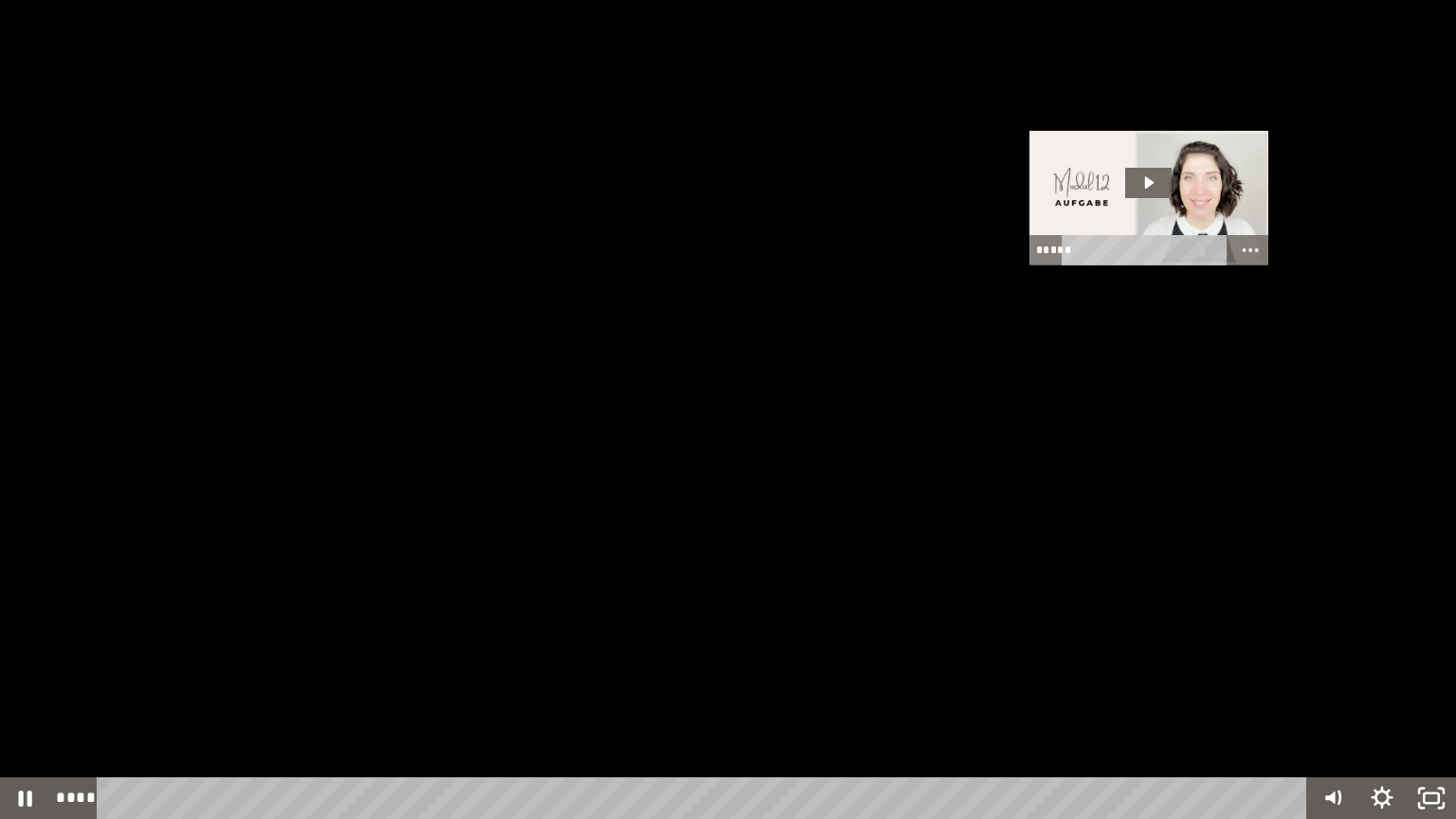 click at bounding box center (728, 410) 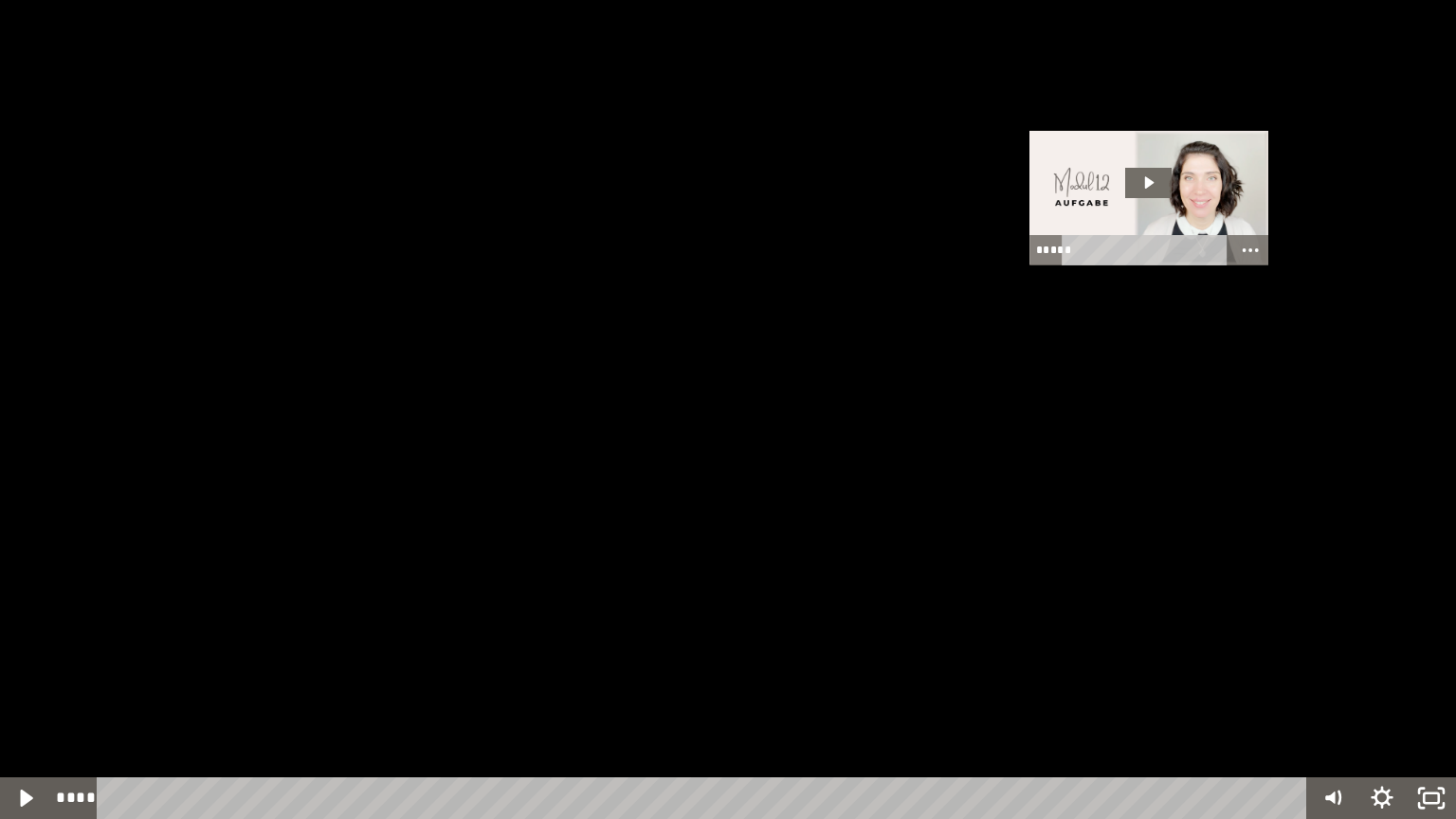 click at bounding box center [728, 410] 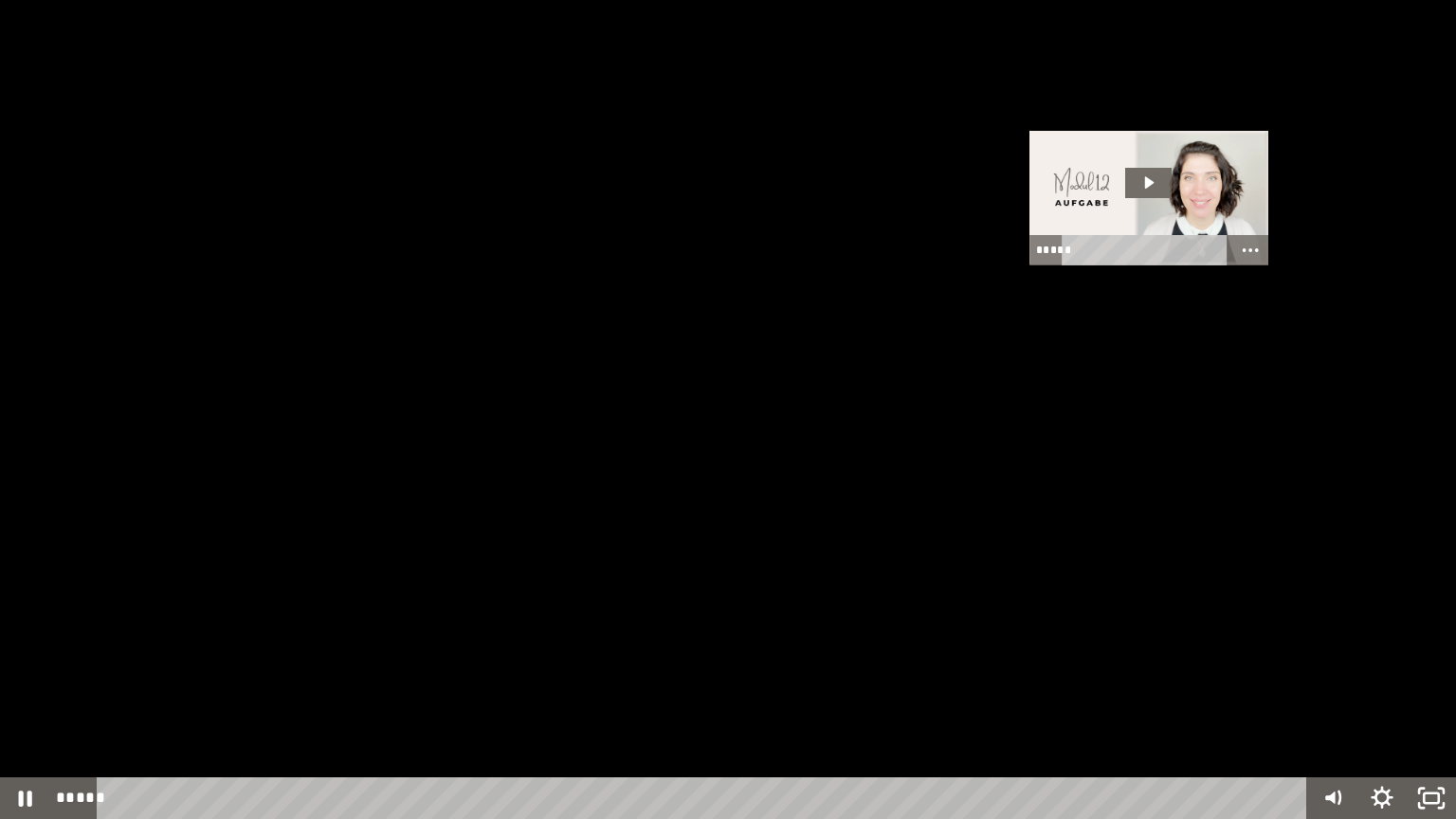click at bounding box center (728, 410) 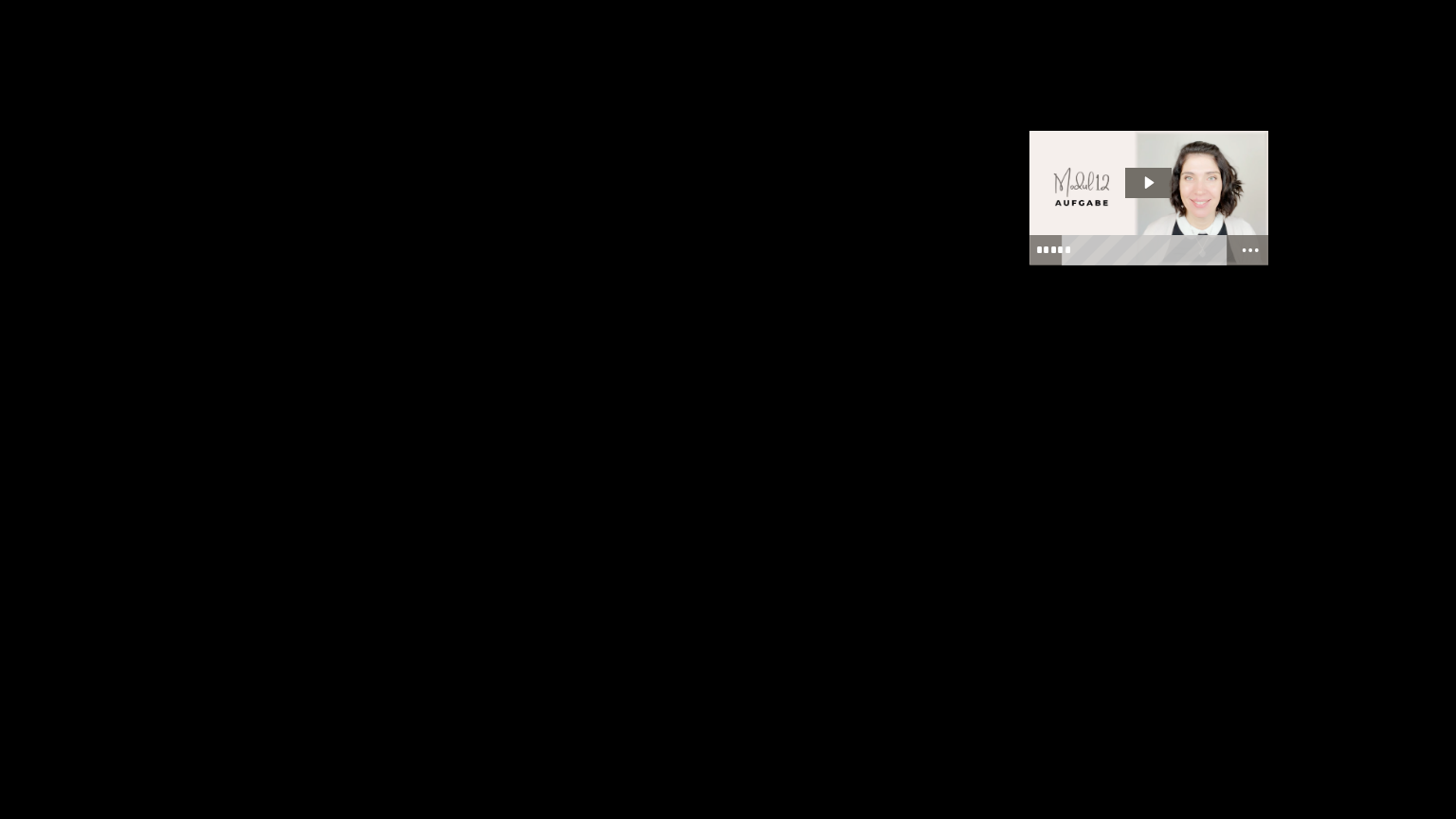 click at bounding box center (728, 410) 